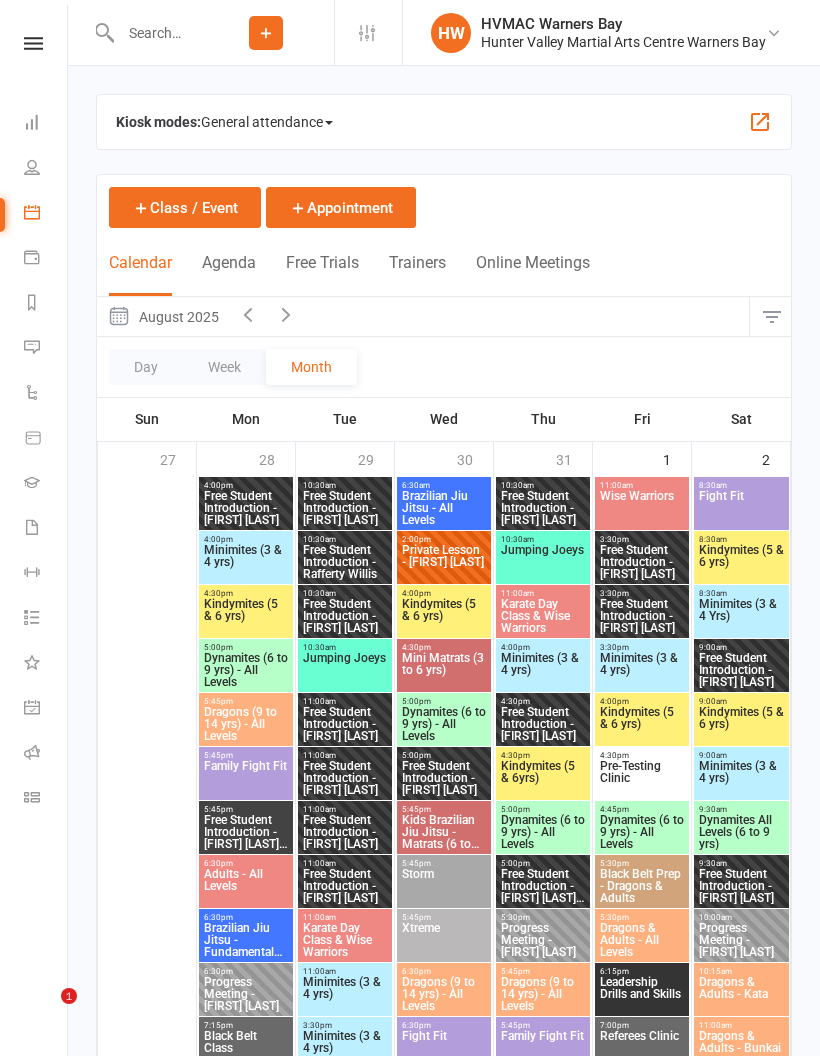scroll, scrollTop: 1660, scrollLeft: 0, axis: vertical 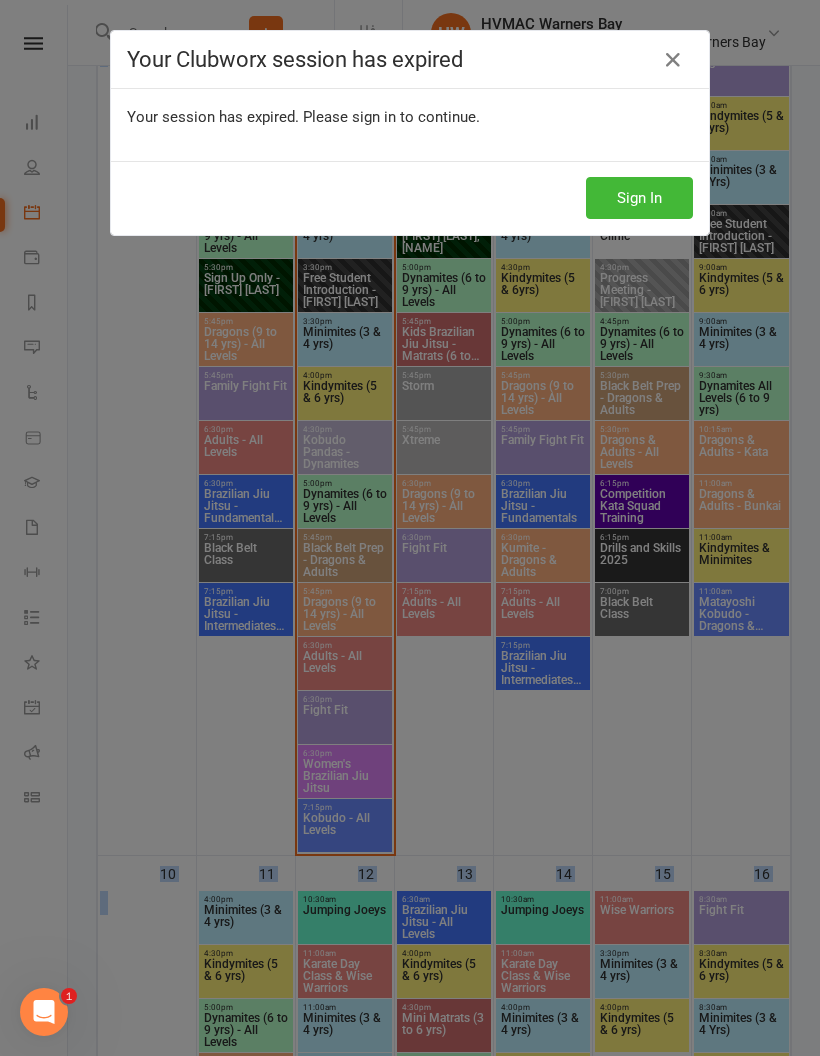 click on "Sign In" at bounding box center (639, 198) 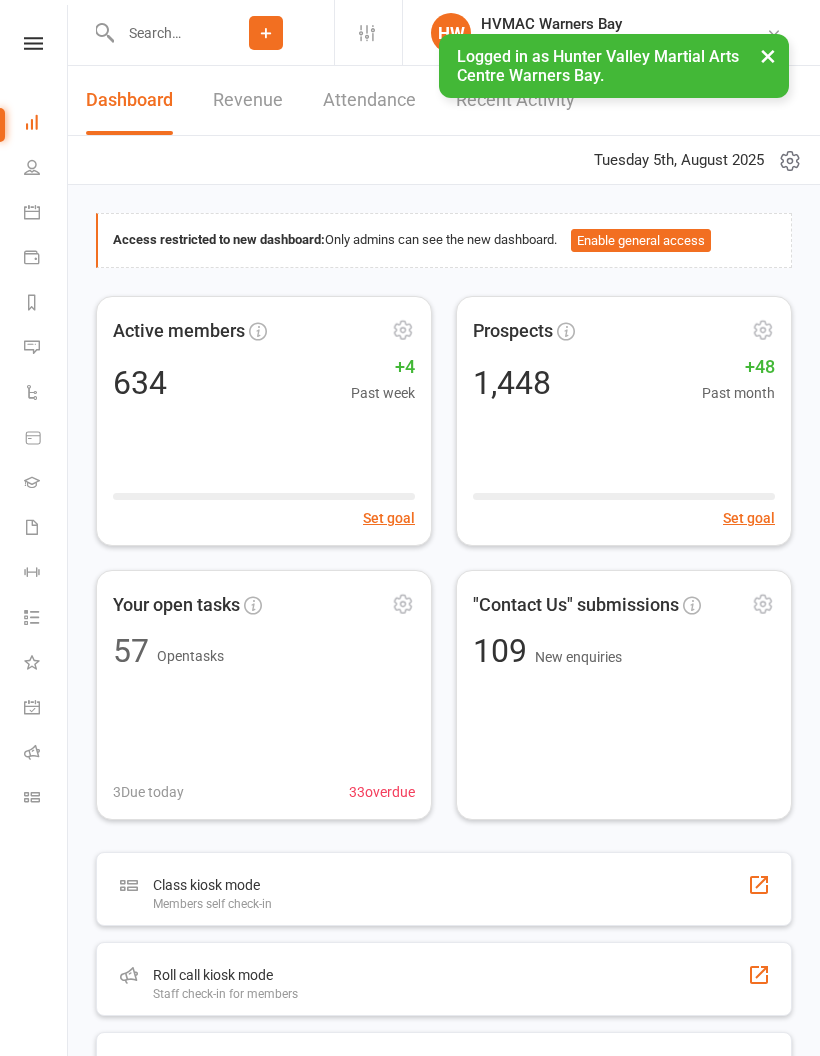 scroll, scrollTop: 0, scrollLeft: 0, axis: both 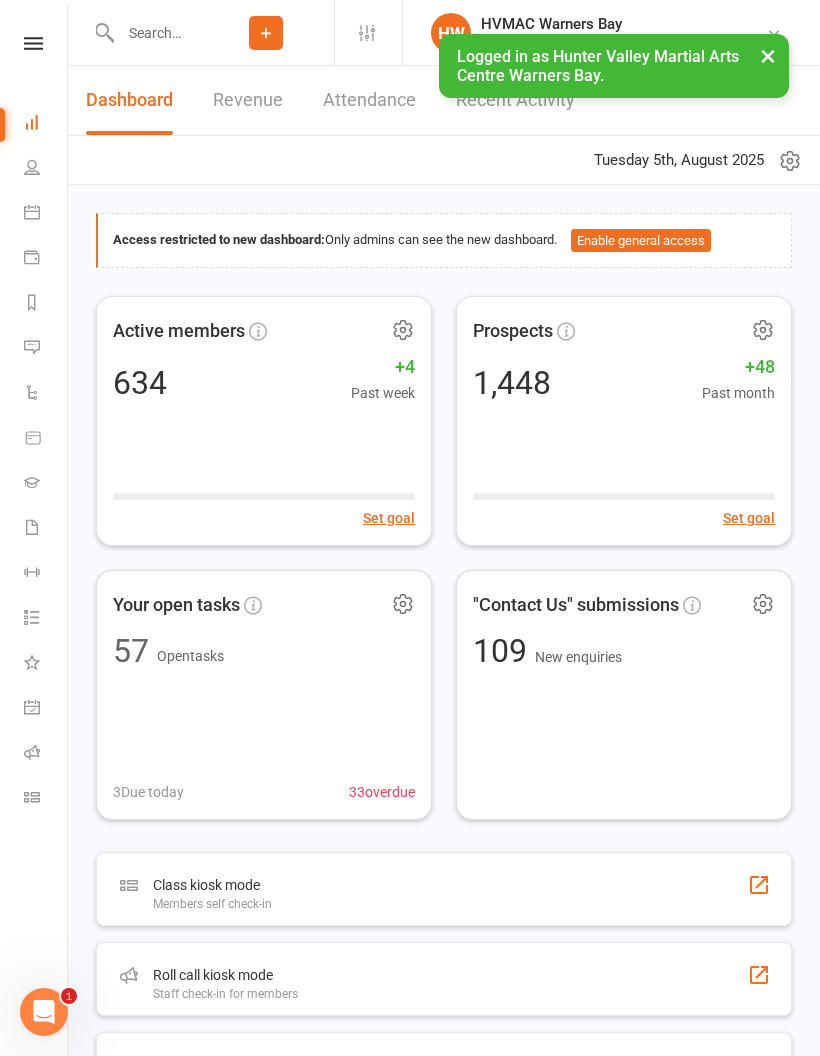 click at bounding box center [156, 33] 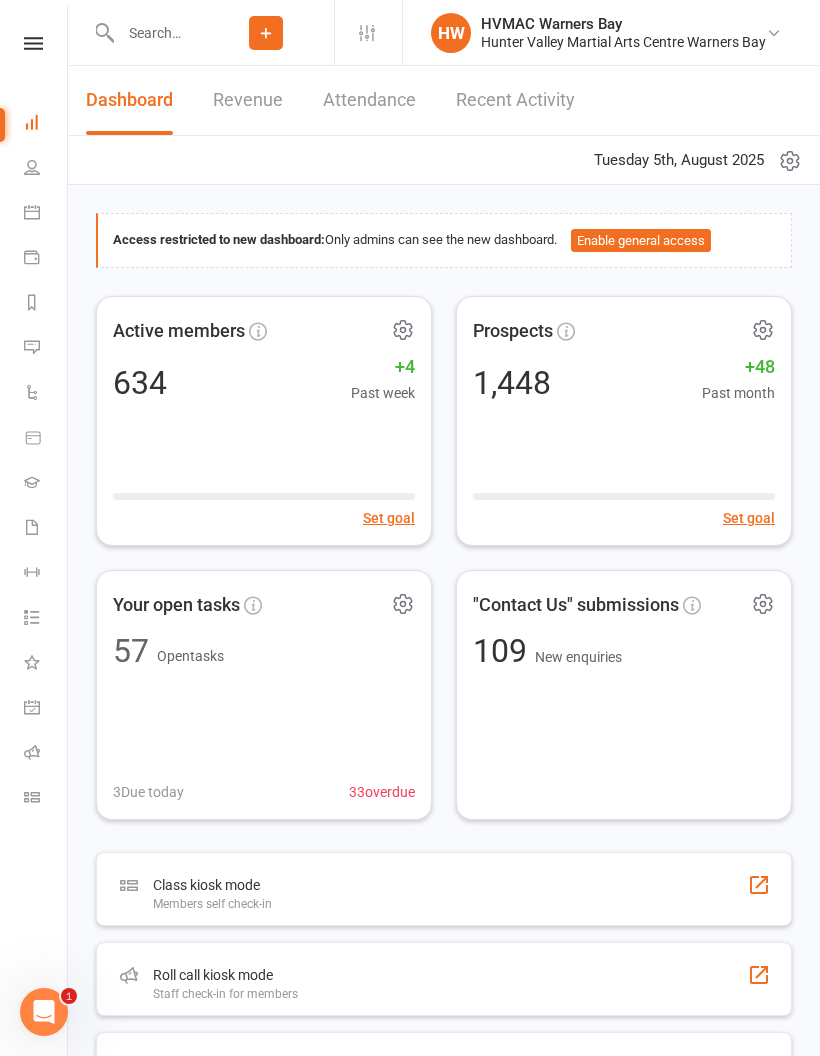 click at bounding box center (33, 43) 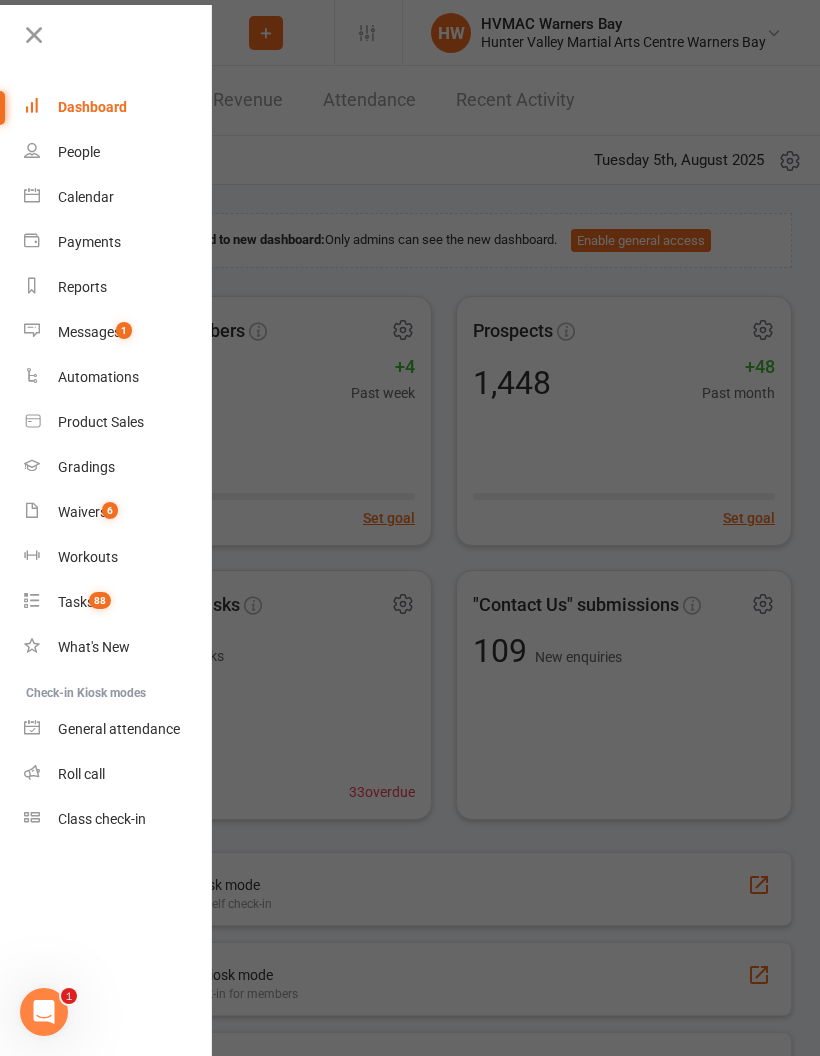 click on "Calendar" at bounding box center [118, 197] 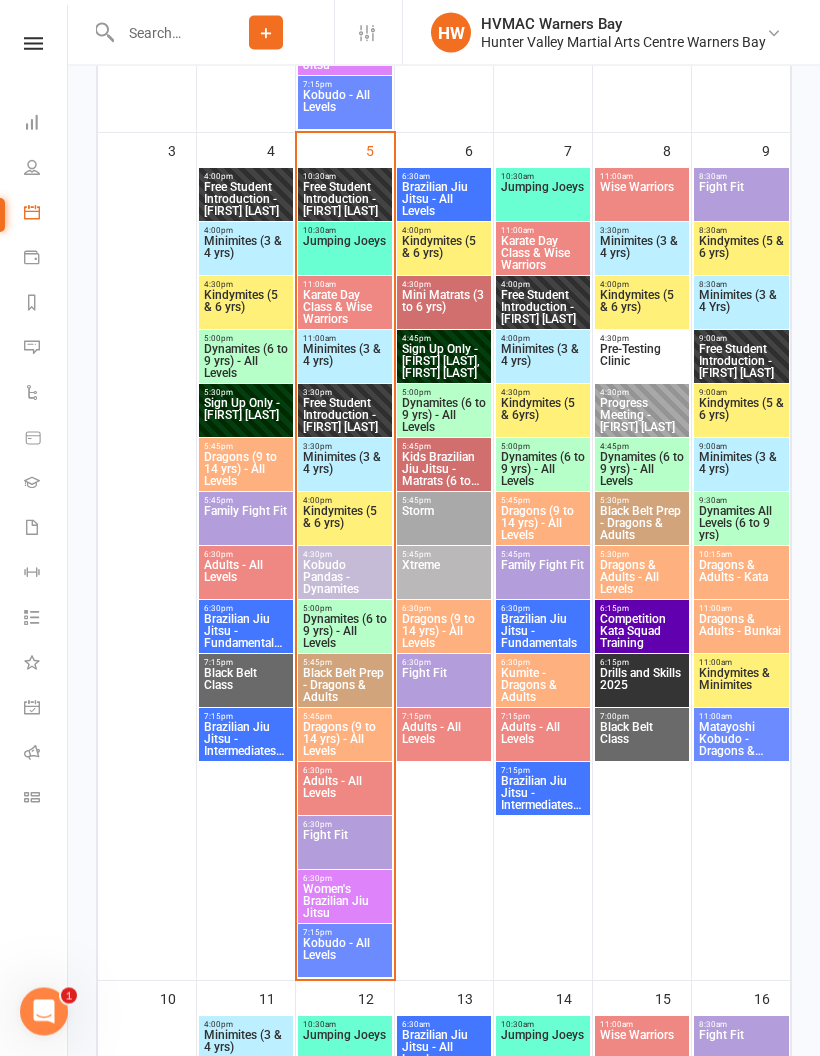 scroll, scrollTop: 1564, scrollLeft: 0, axis: vertical 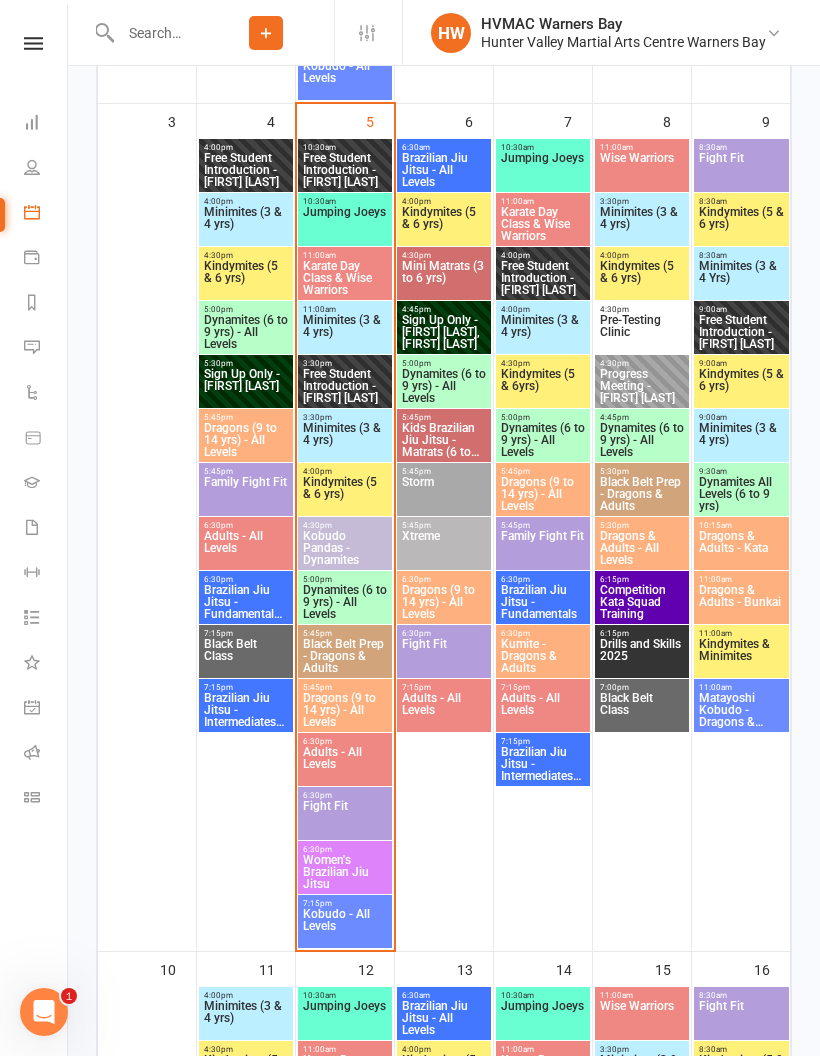 click on "Free Student Introduction - [FIRST] [LAST]" at bounding box center [345, 170] 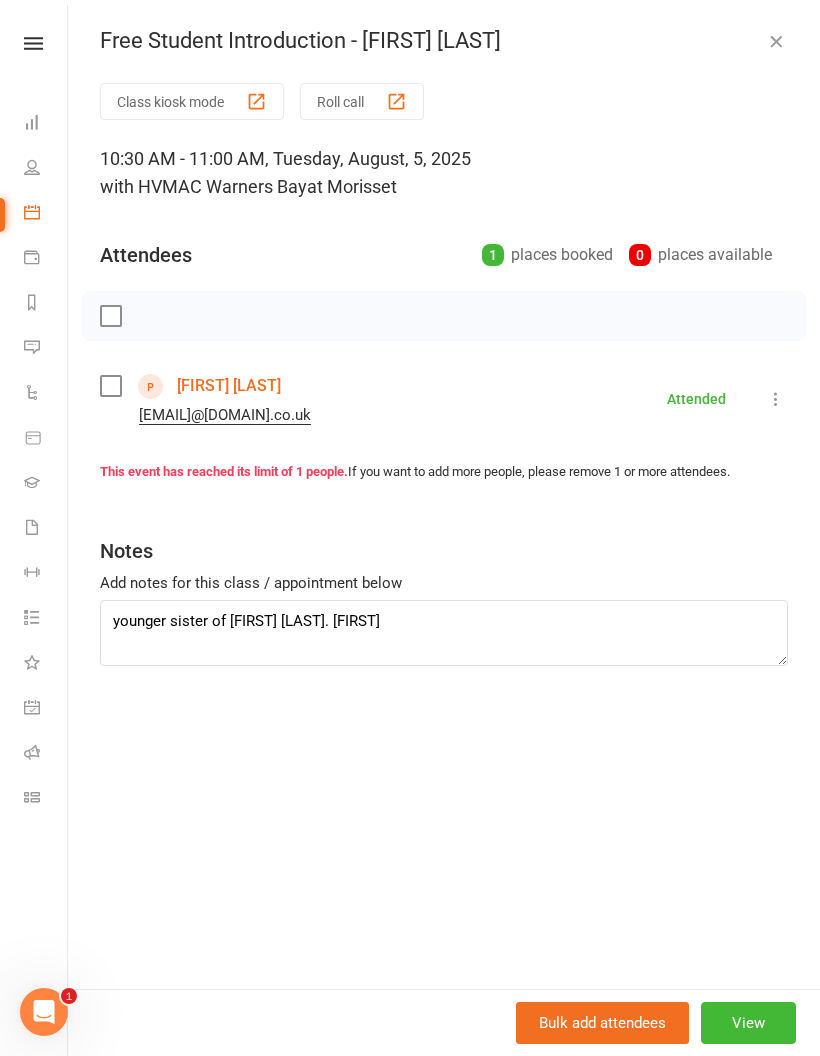 click on "Chloe Simmons Browne" at bounding box center [229, 386] 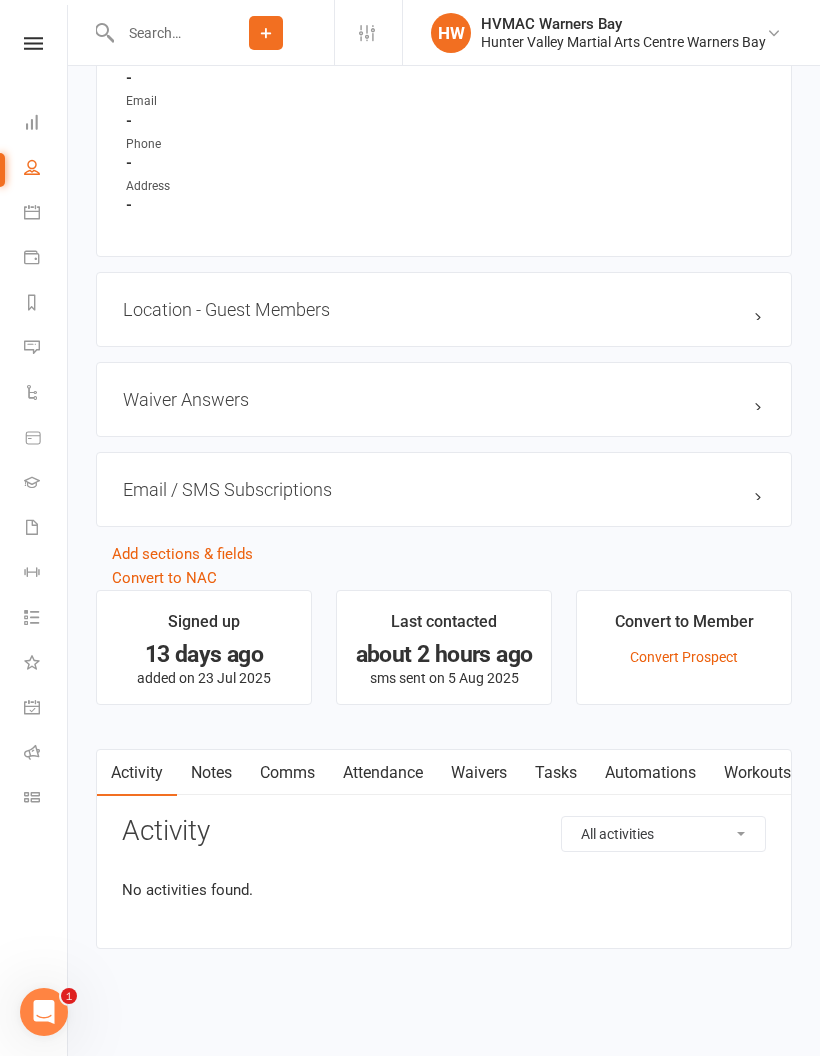 scroll, scrollTop: 0, scrollLeft: 0, axis: both 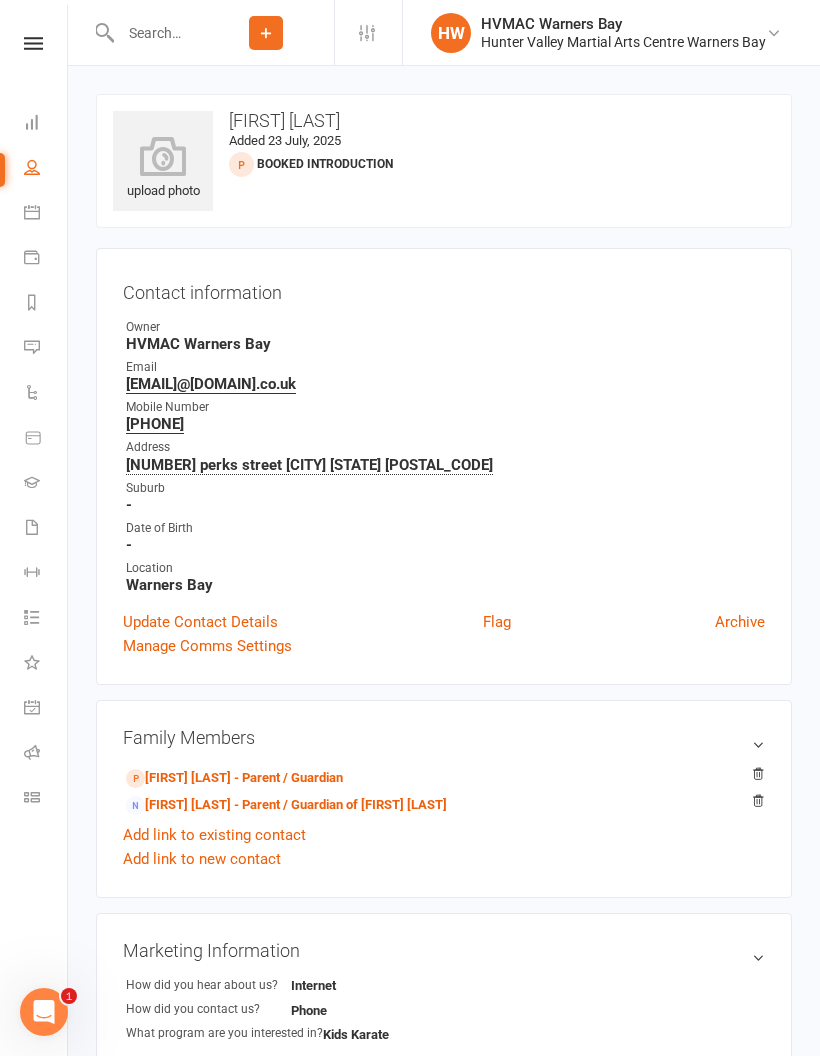 click on "Kirsty Simmons - Parent / Guardian of Freddie Simmons Browne" at bounding box center [286, 805] 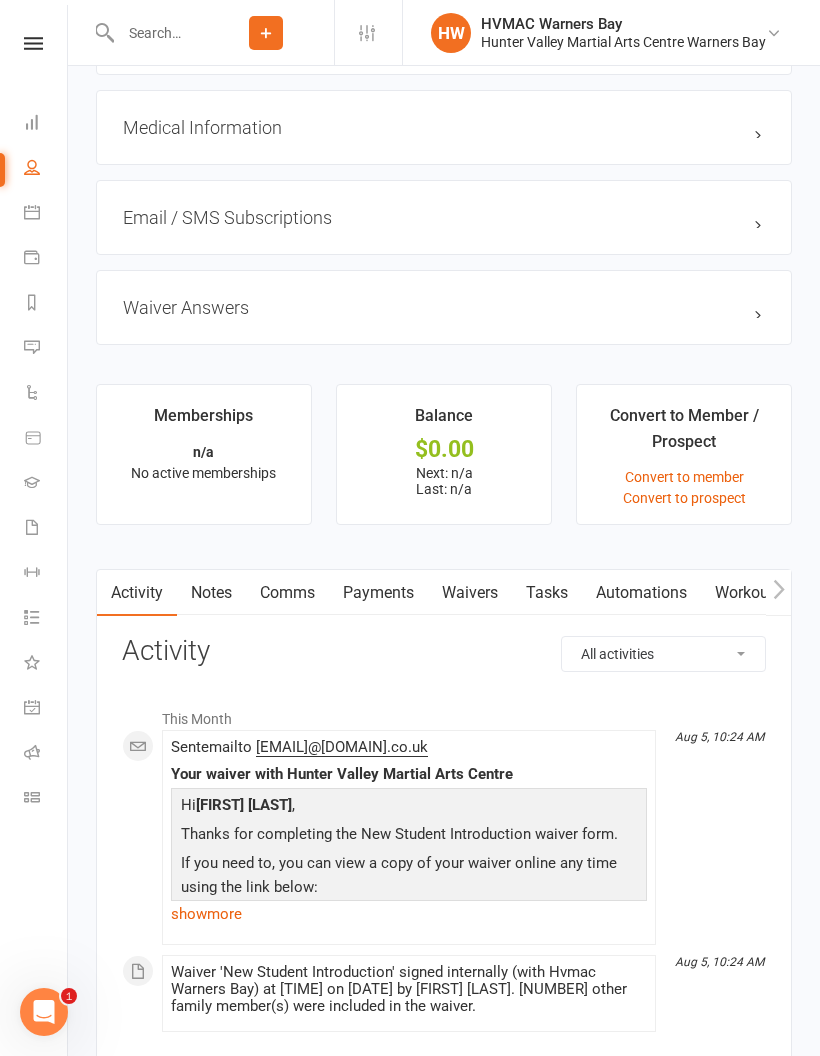 click on "Waivers" at bounding box center [470, 593] 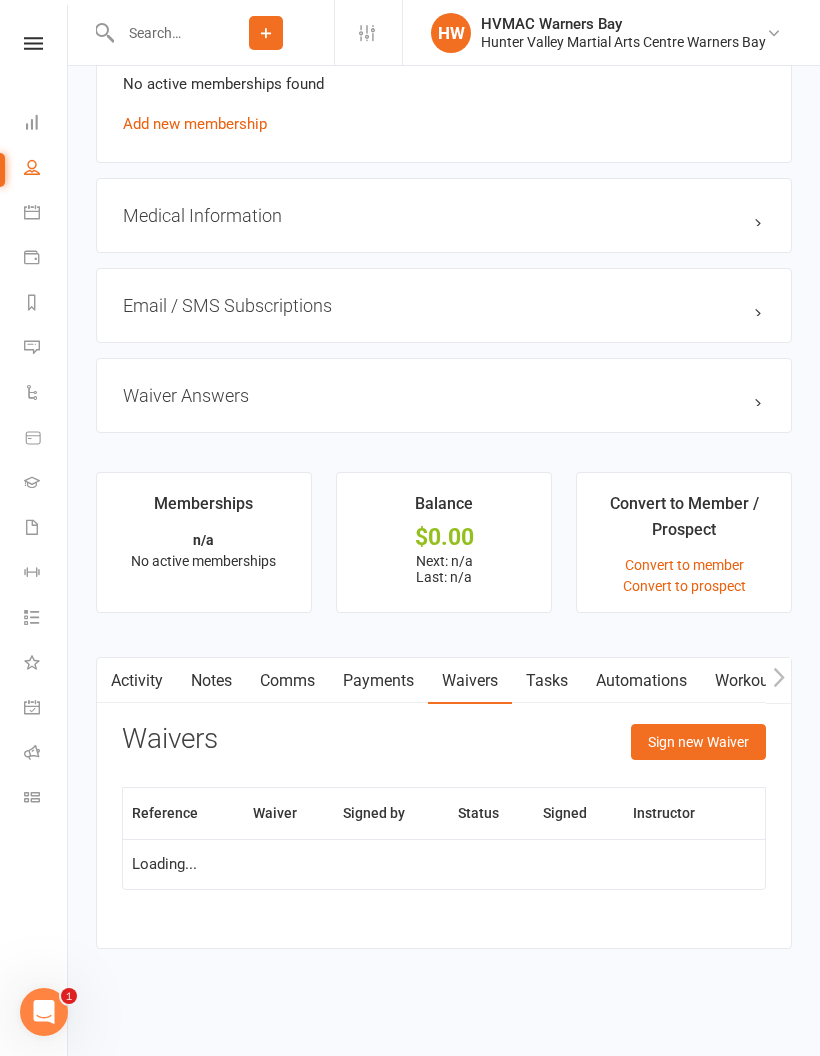 scroll, scrollTop: 1139, scrollLeft: 0, axis: vertical 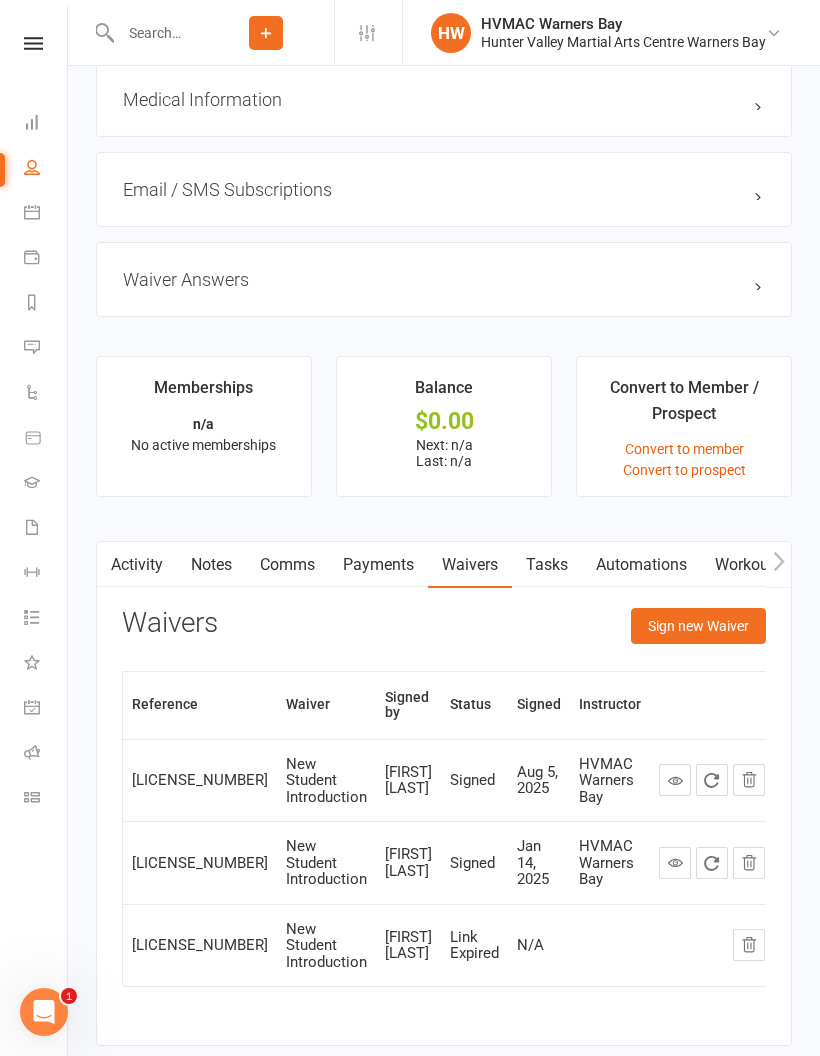 click on "Sign new Waiver" at bounding box center (698, 626) 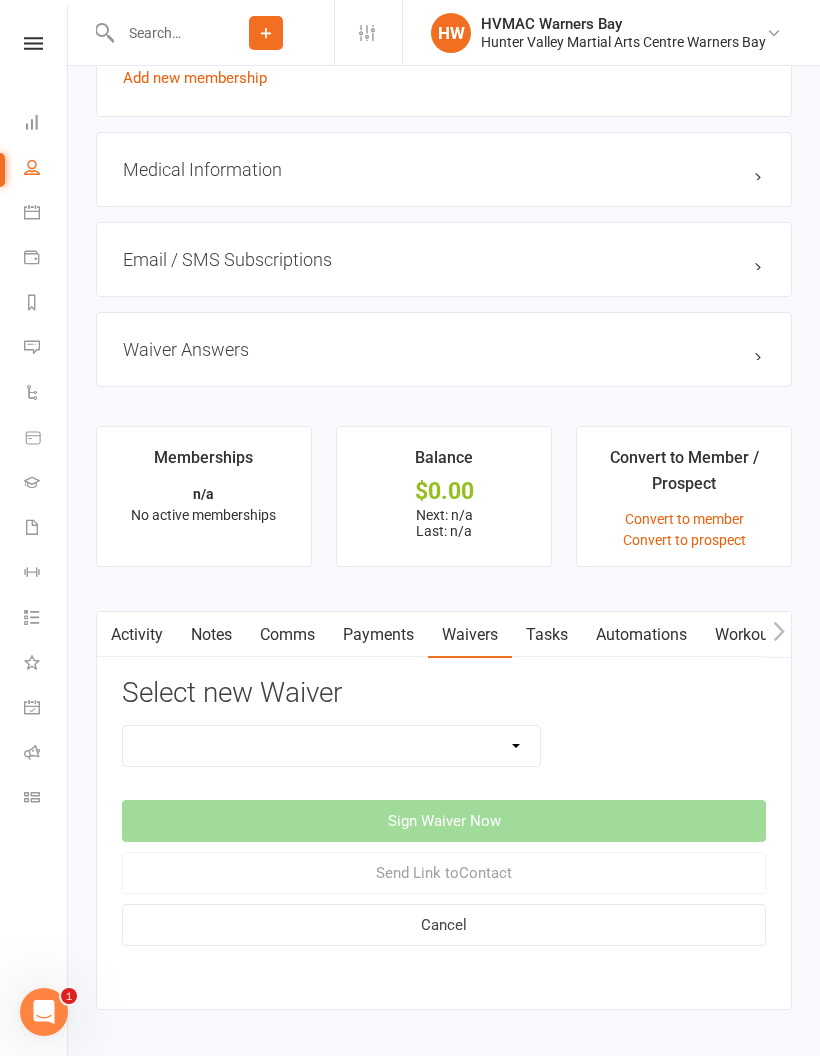 click on "Cancellation Form Cancellation Form - Kinder Kicks Fitness Challenge Goals Assessment Hold Form Membership Downgrade Form Membership Form Membership Form - Black Belt Membership Form - Brazilian Jiu Jitsu Membership Form - Family Membership Form - Fight Fit Membership Form - Kinder Kicks Membership Form - Kinder Kicks (PIF) Membership Form - Kindymites/Minimites Membership Form - Kobudo Membership Form - parent part payment Membership Upgrade Form 2023 New Student Introduction PIF & Lesson Block Memberships Program Goals Assessment - 1st Kyu Program Goals Assessment - Coloured Belts Special Events Update Of Payment Details" at bounding box center (331, 746) 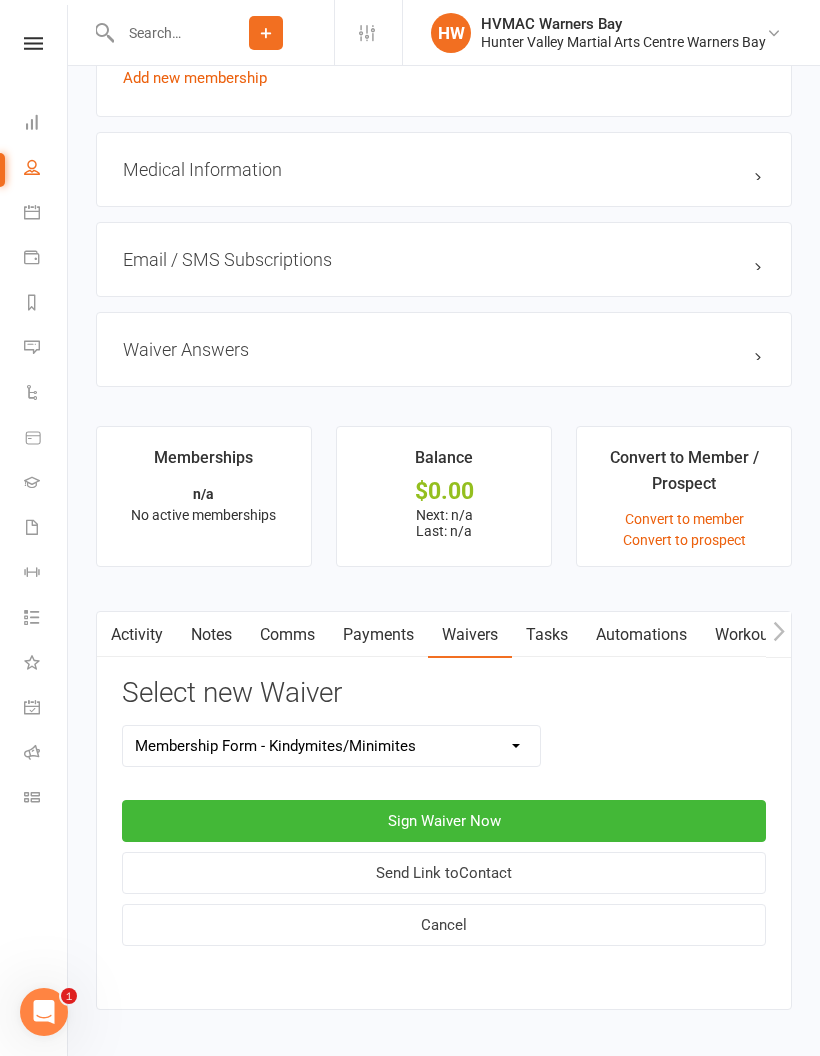 click on "Sign Waiver Now" at bounding box center (444, 821) 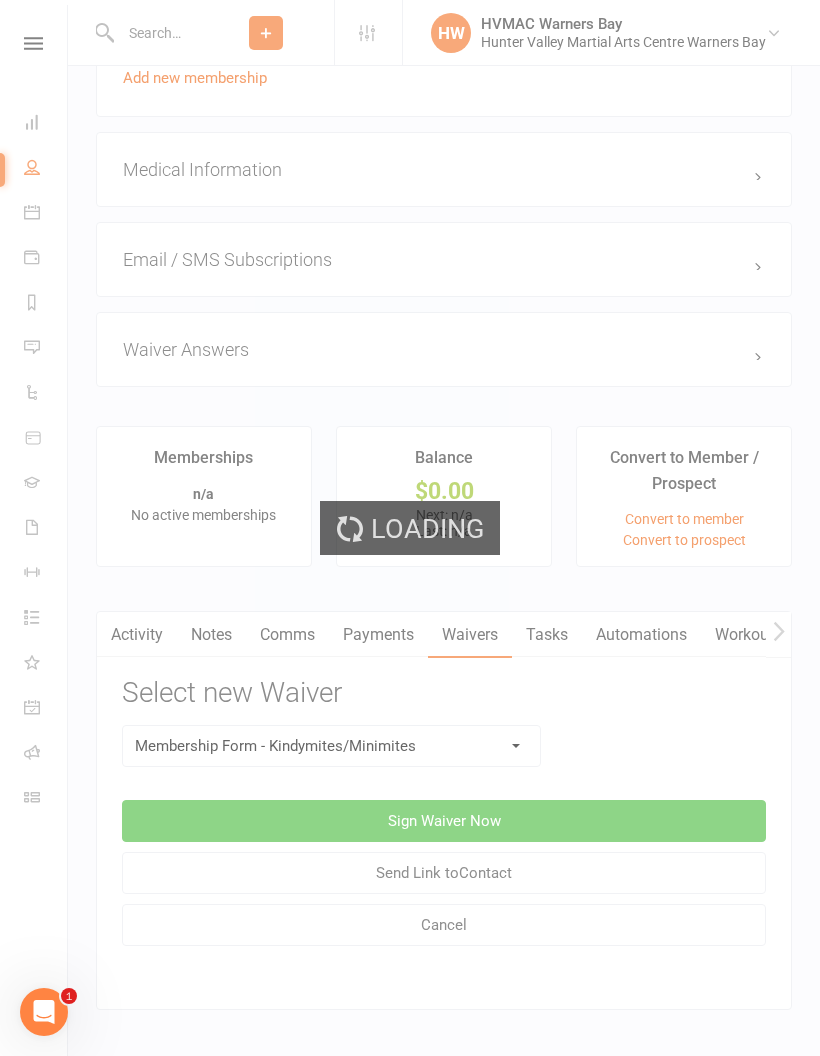 scroll, scrollTop: 0, scrollLeft: 0, axis: both 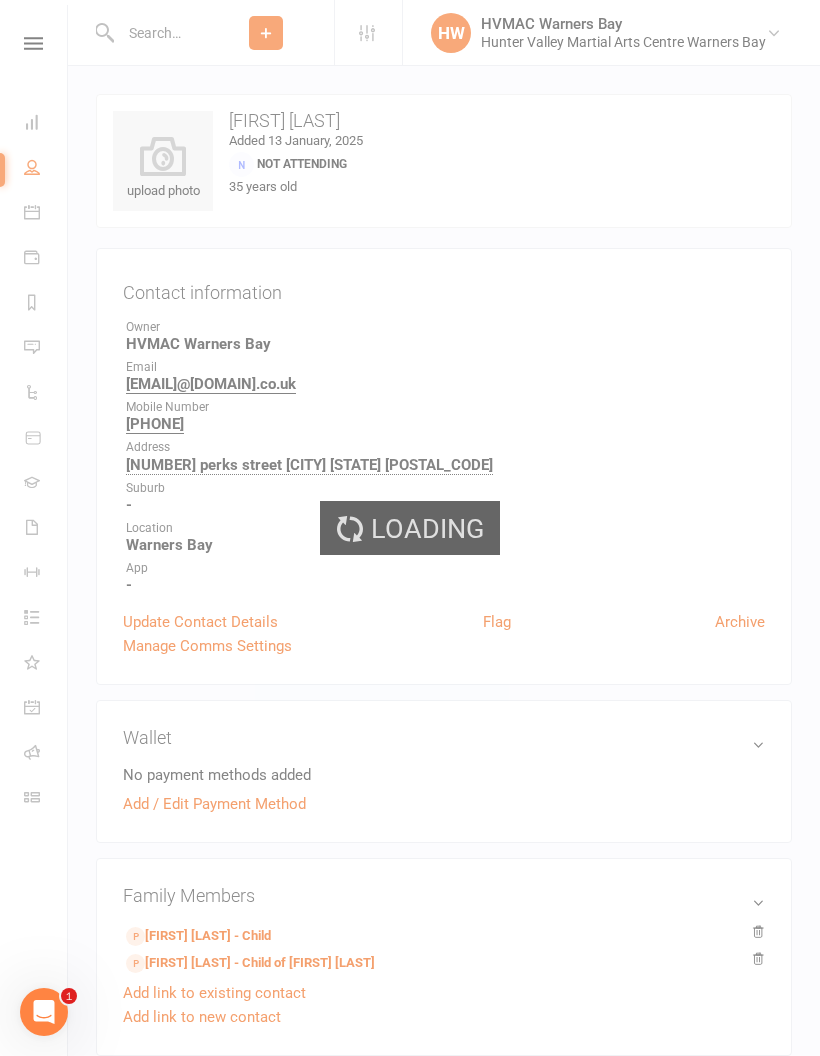 select on "bank_account" 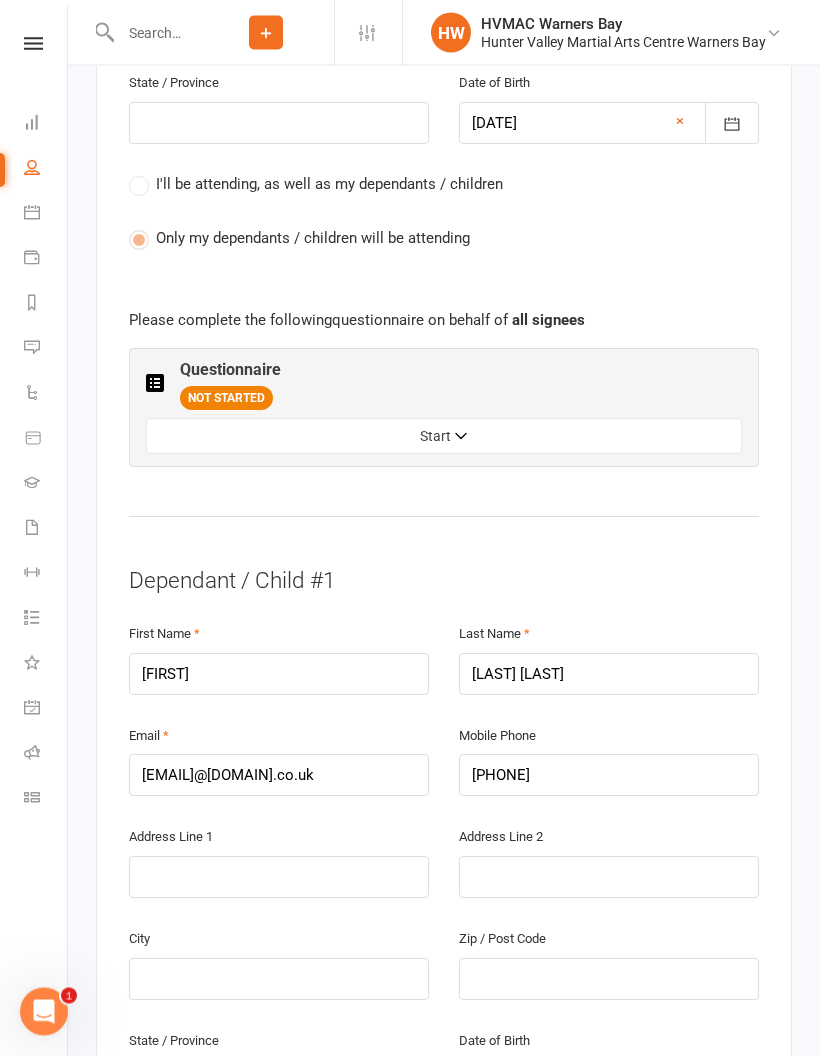 scroll, scrollTop: 1026, scrollLeft: 0, axis: vertical 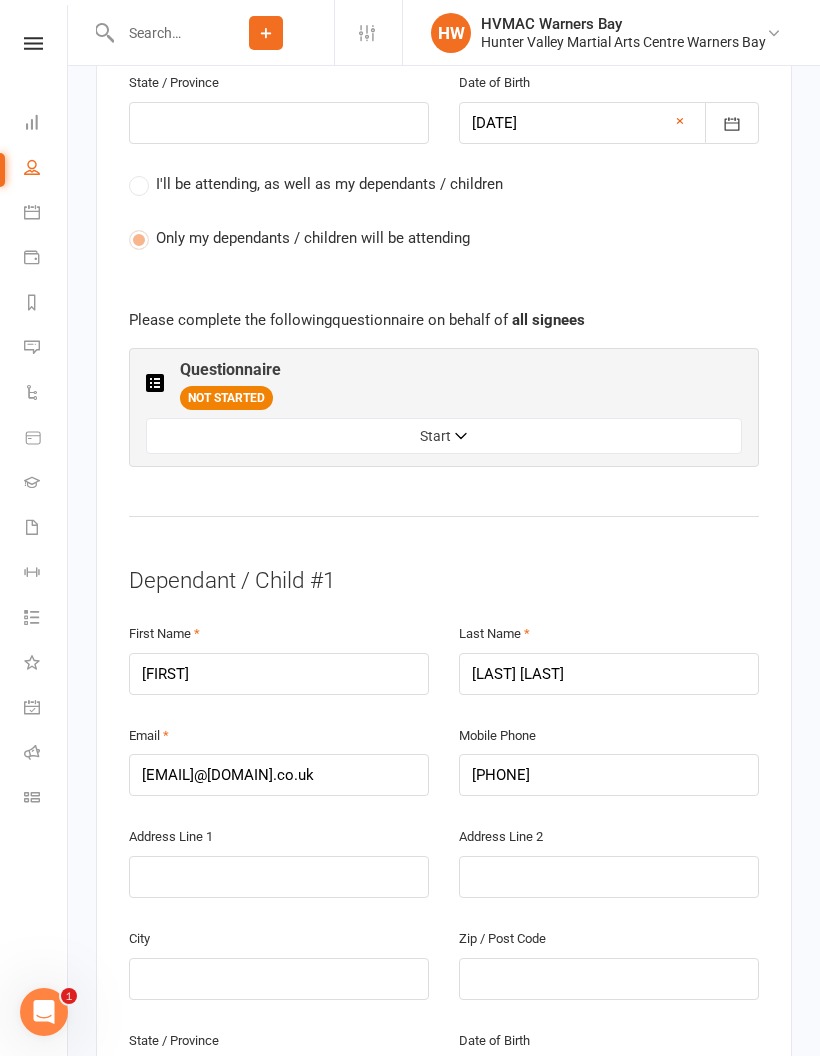 click on "Start" at bounding box center (444, 436) 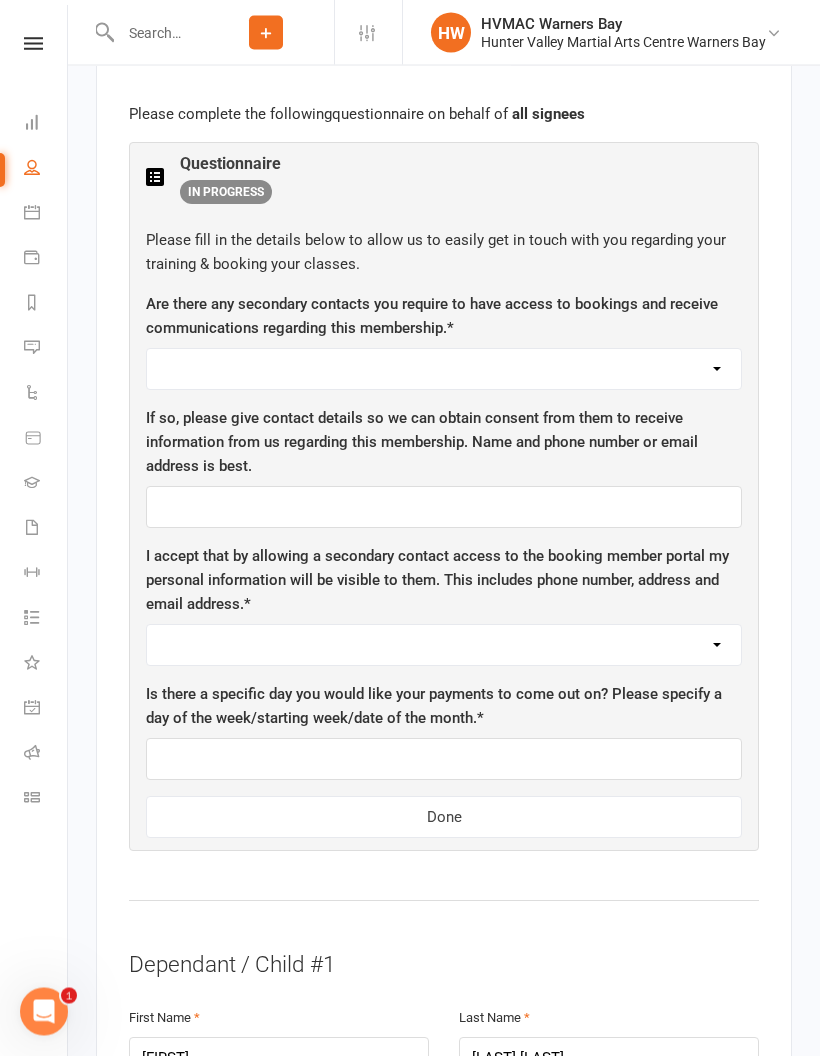 scroll, scrollTop: 1236, scrollLeft: 0, axis: vertical 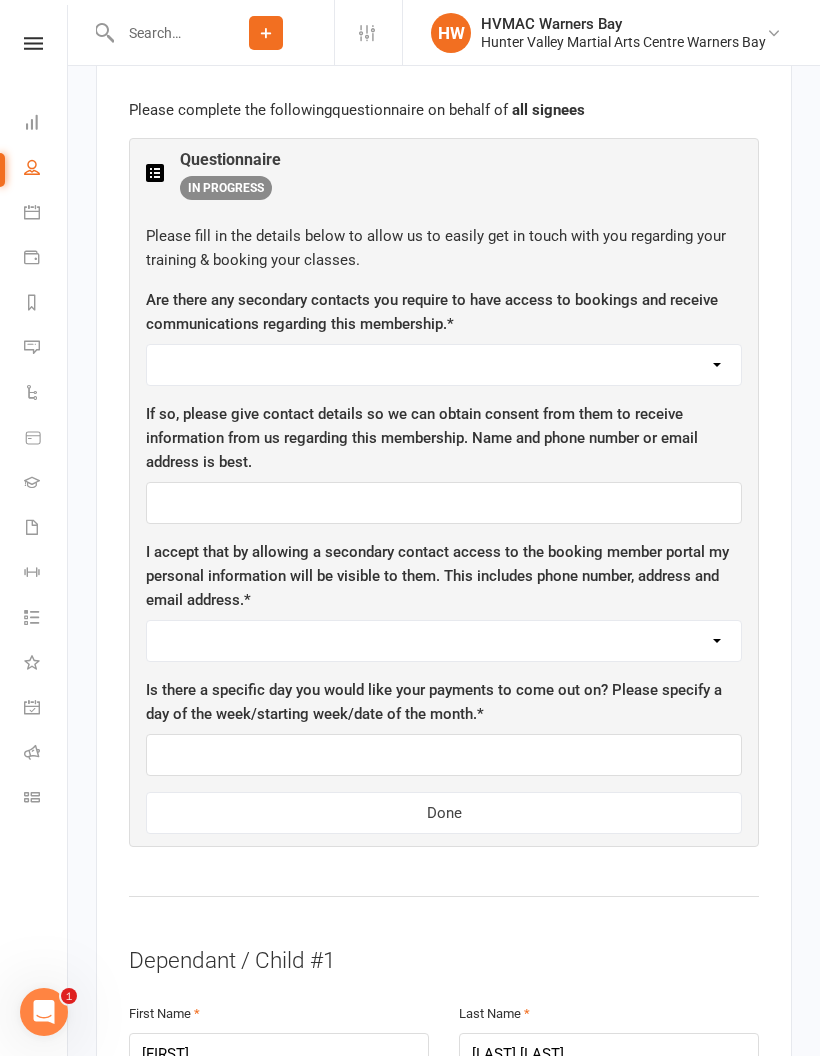 click on "Yes No" at bounding box center [444, 365] 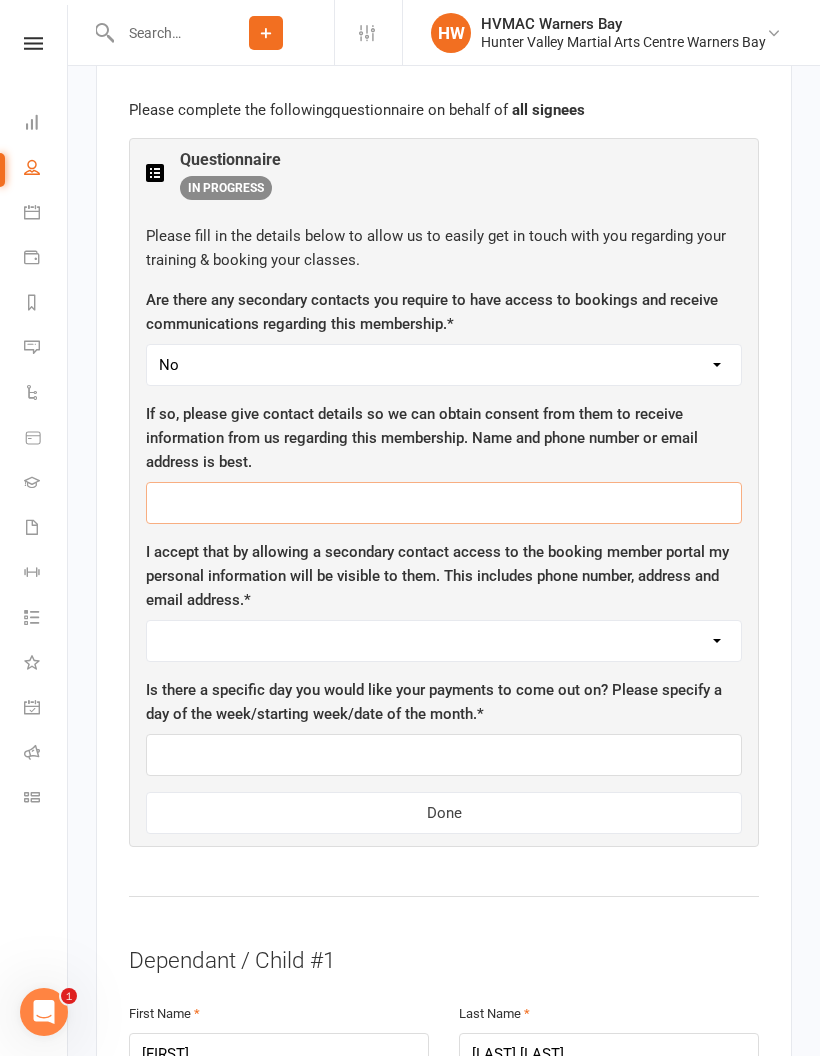 click at bounding box center [444, 503] 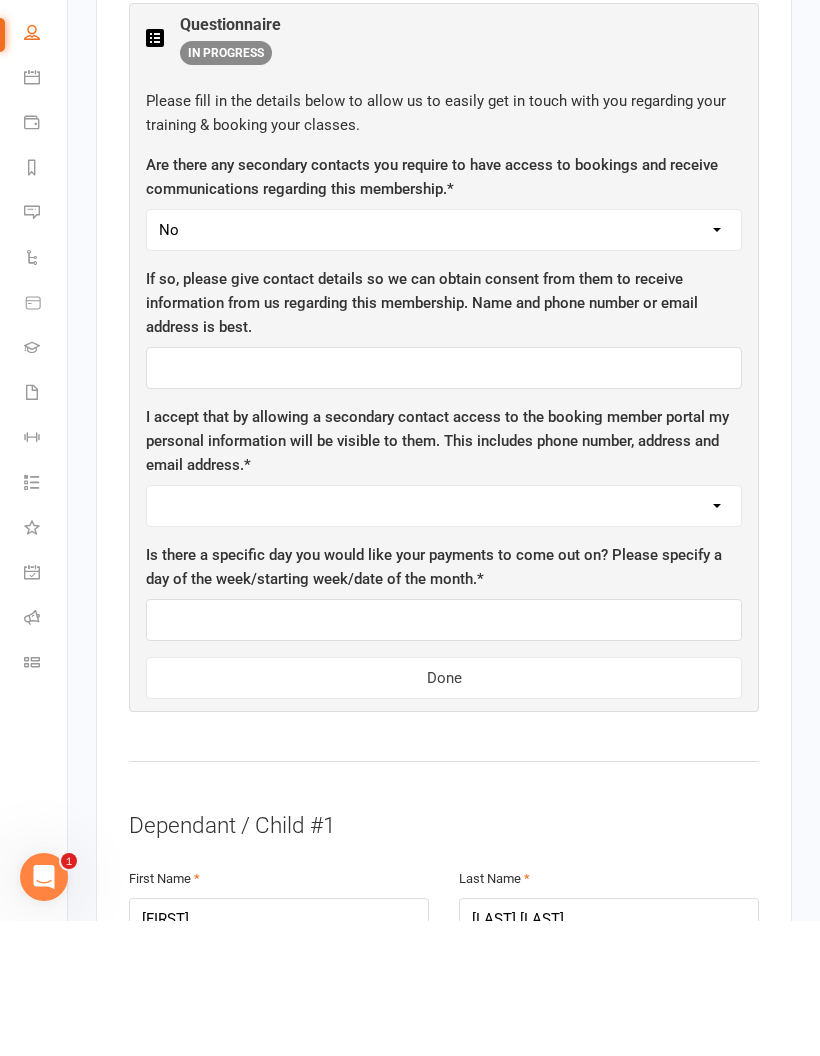 click on "Yes No" at bounding box center [444, 641] 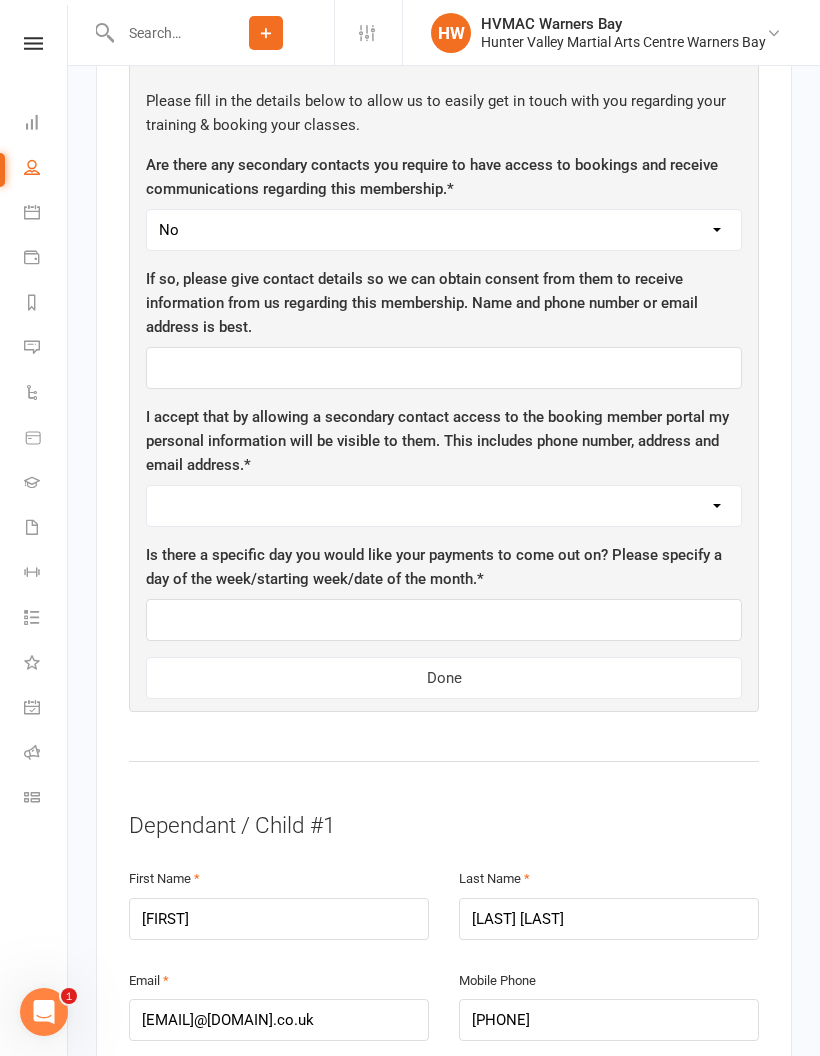 select on "No" 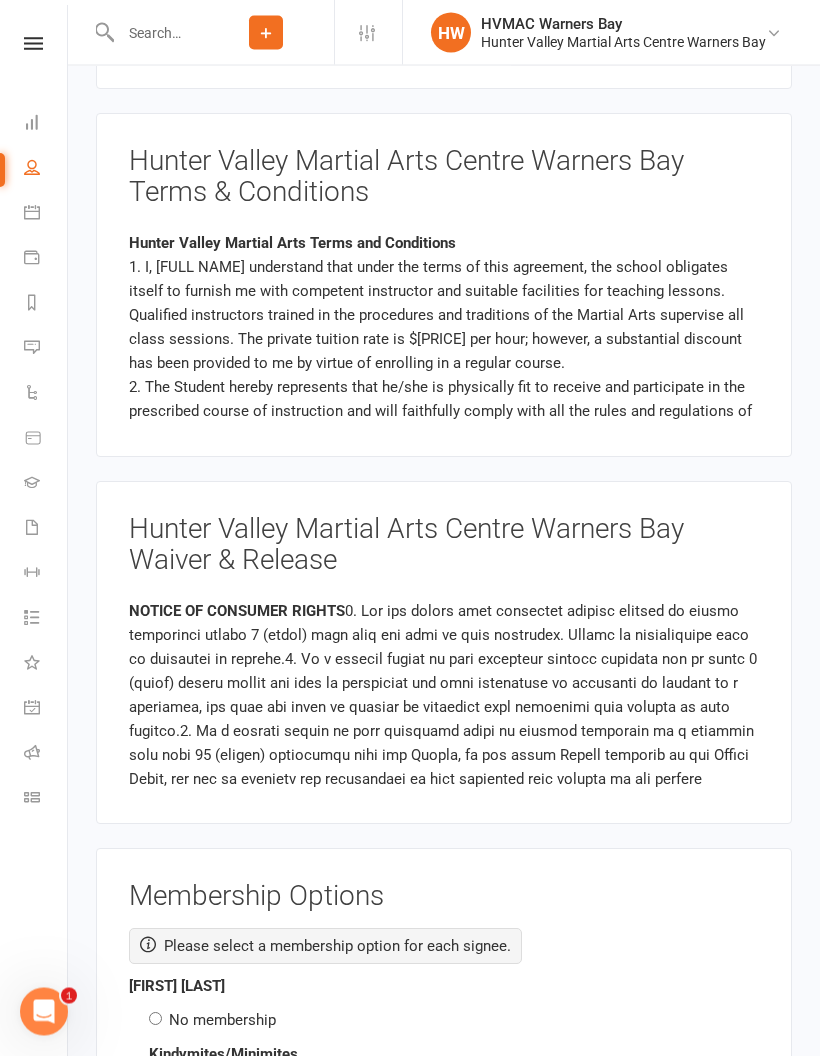 scroll, scrollTop: 3255, scrollLeft: 0, axis: vertical 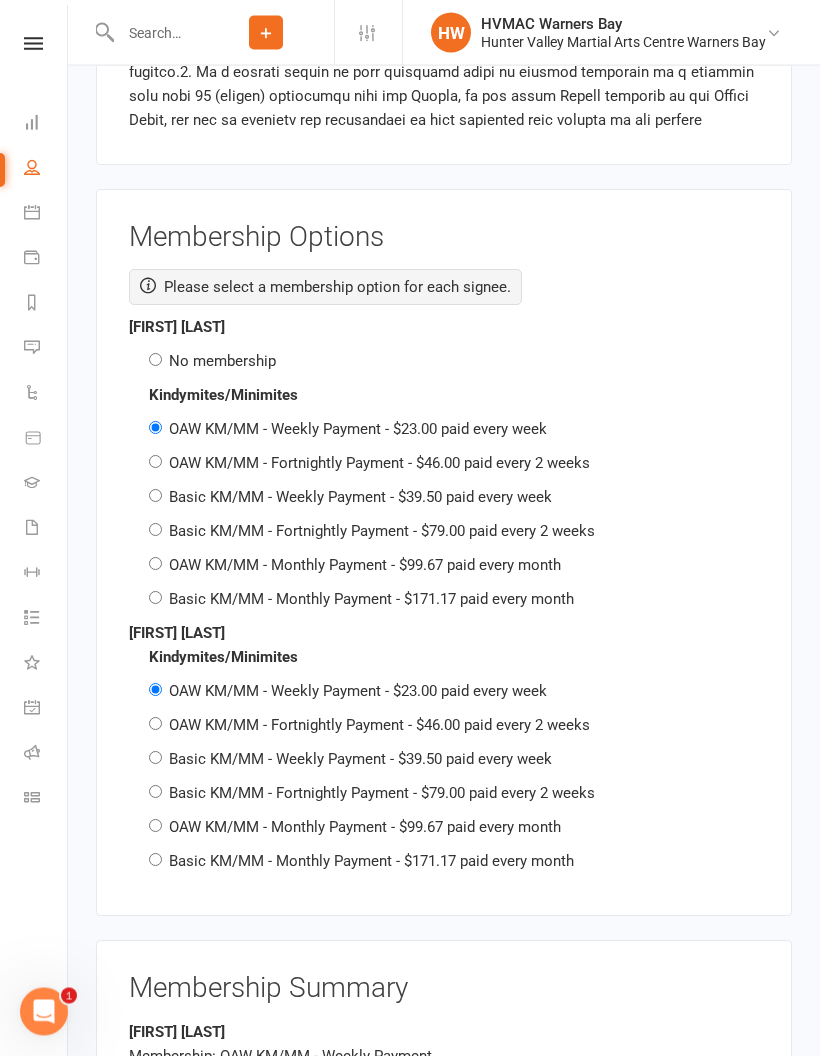 click on "No membership" at bounding box center [155, 360] 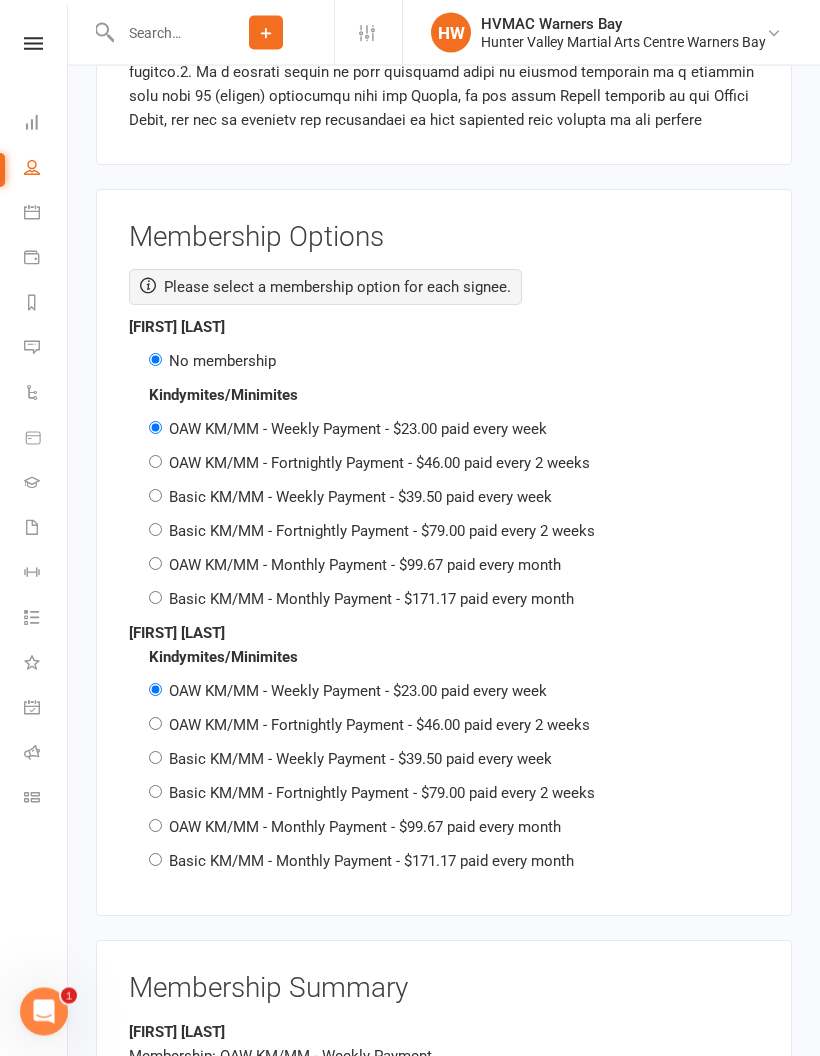 radio on "false" 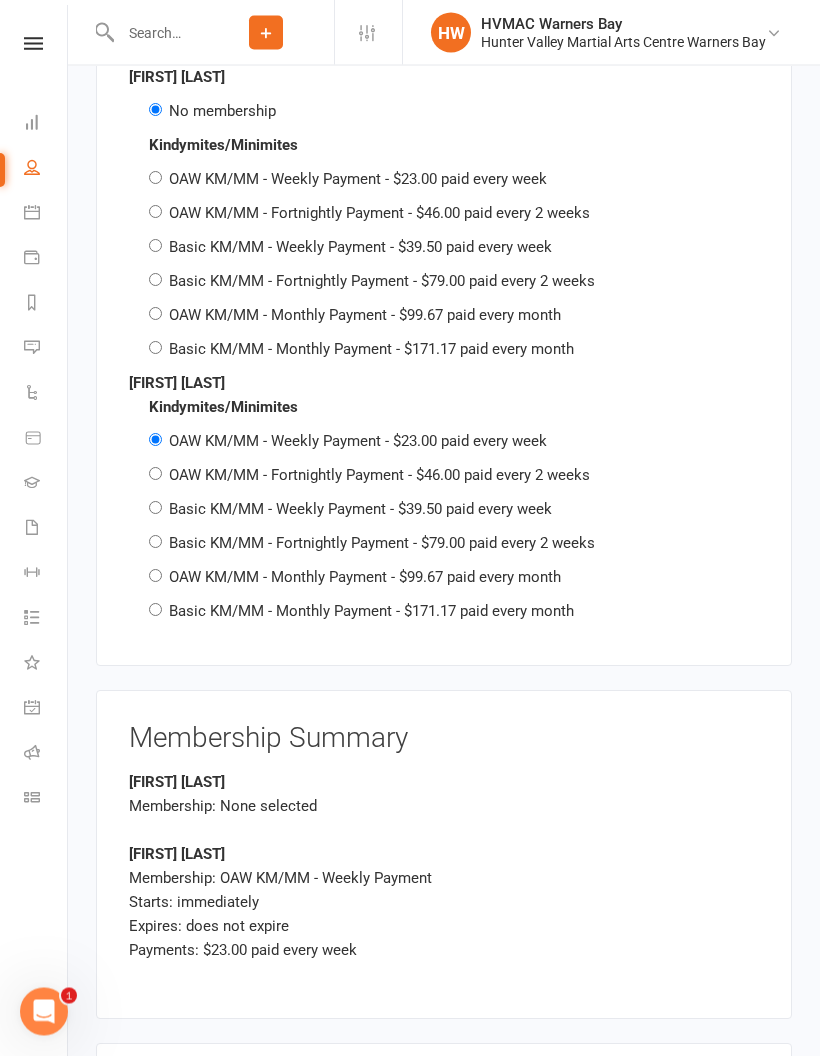 scroll, scrollTop: 4164, scrollLeft: 0, axis: vertical 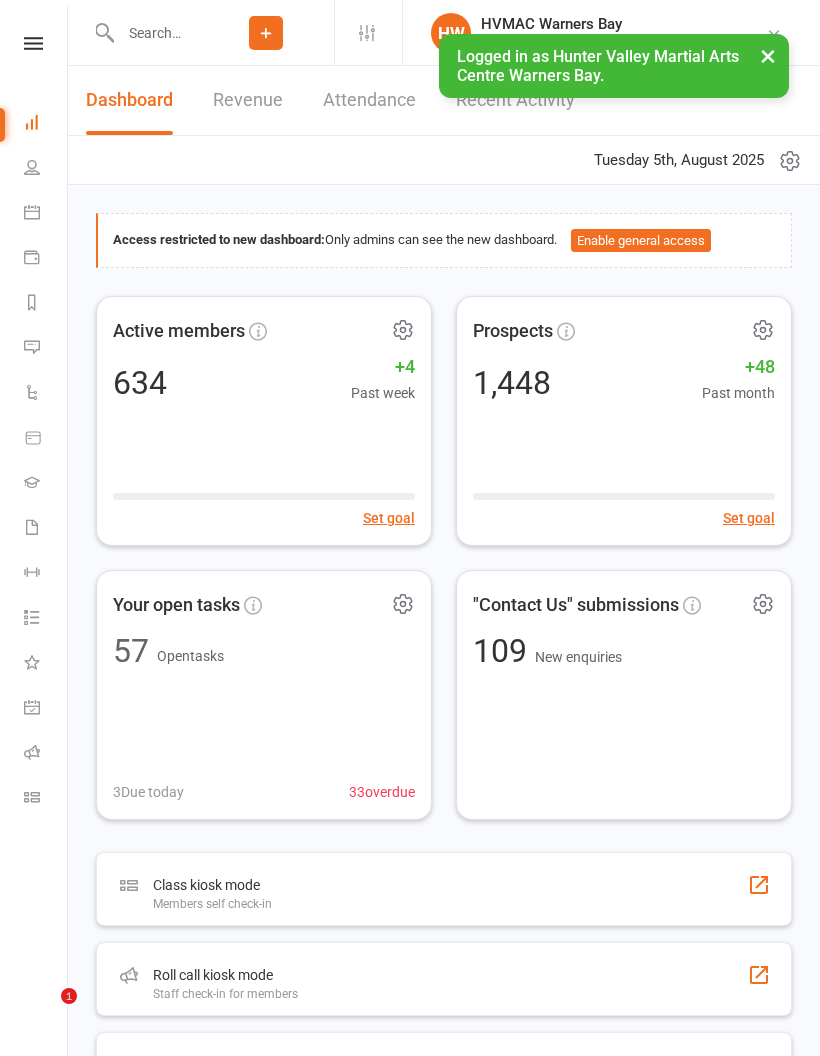 click at bounding box center (156, 33) 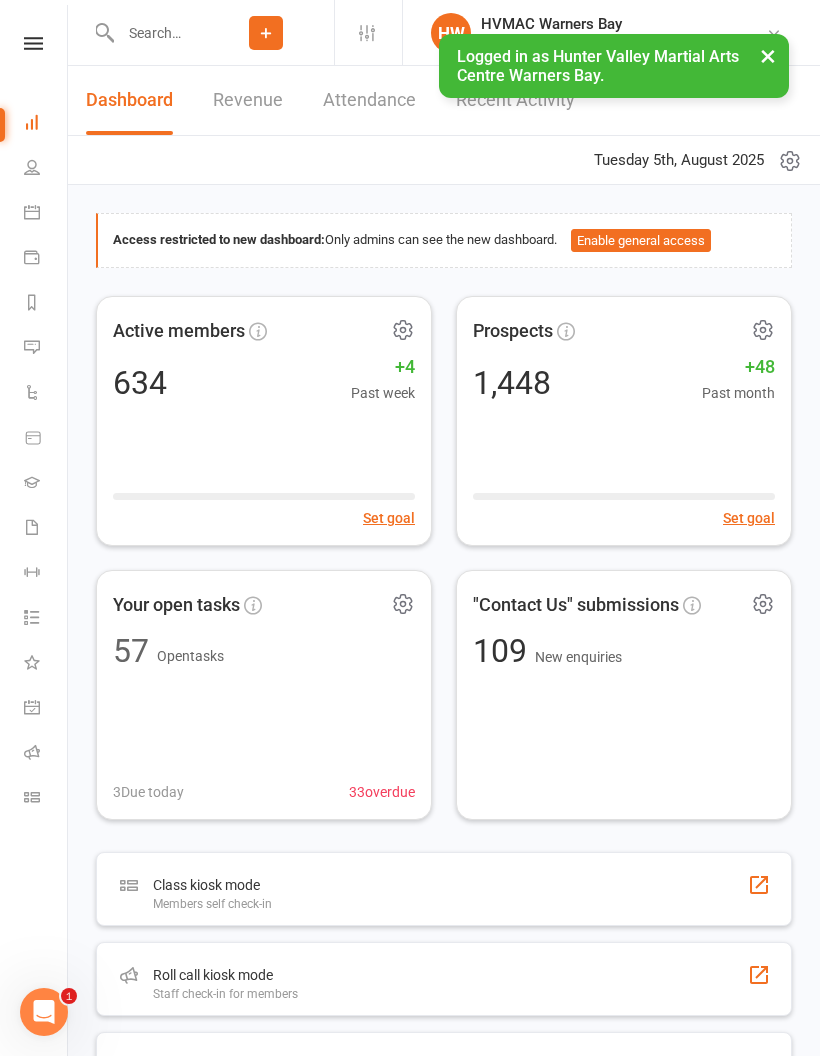 scroll, scrollTop: 0, scrollLeft: 0, axis: both 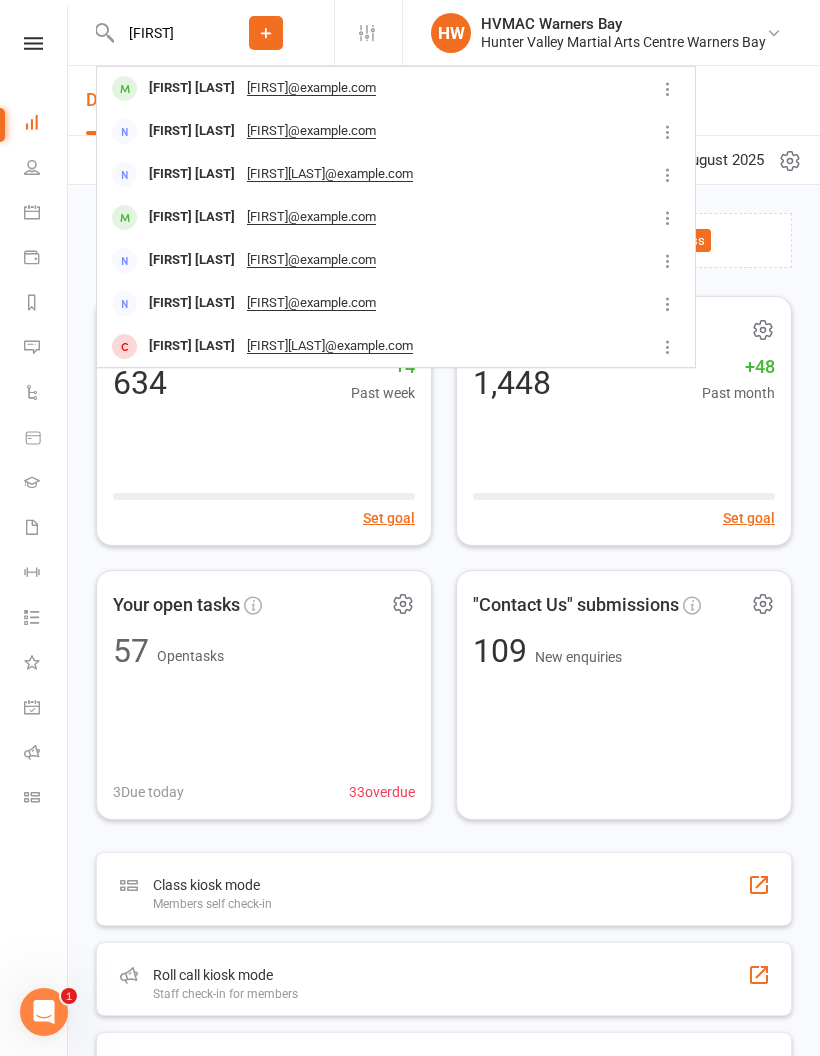 type on "Kristina" 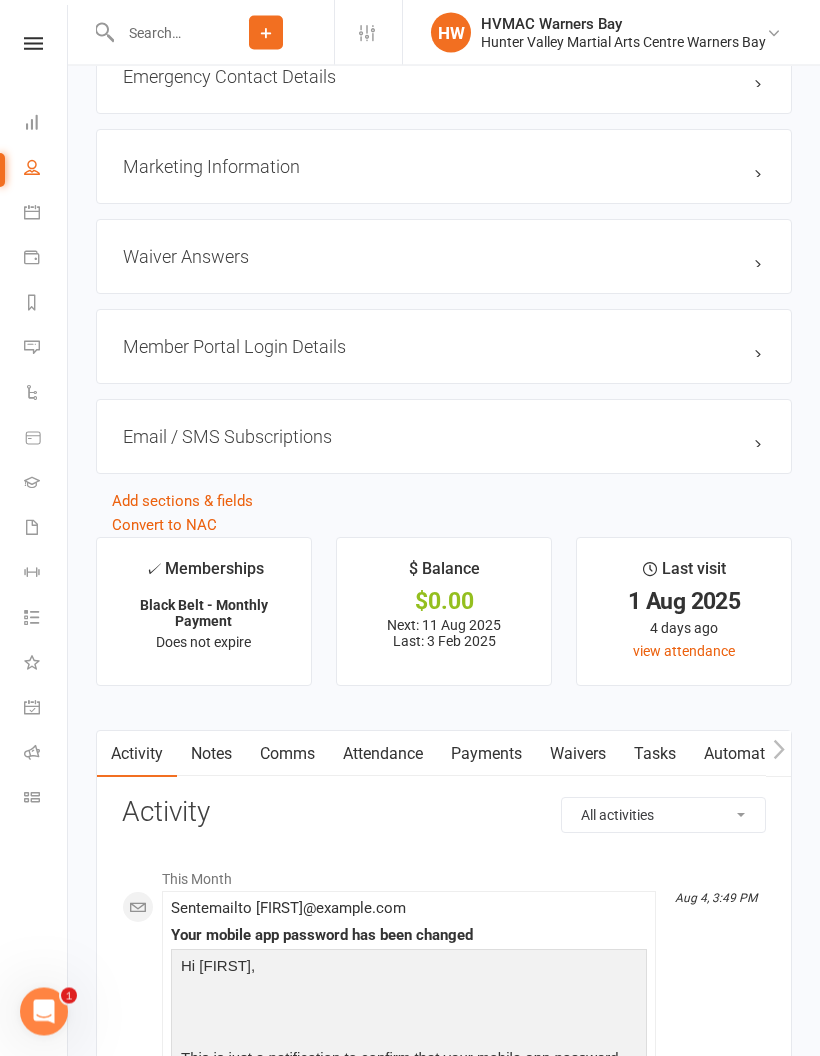 scroll, scrollTop: 2562, scrollLeft: 0, axis: vertical 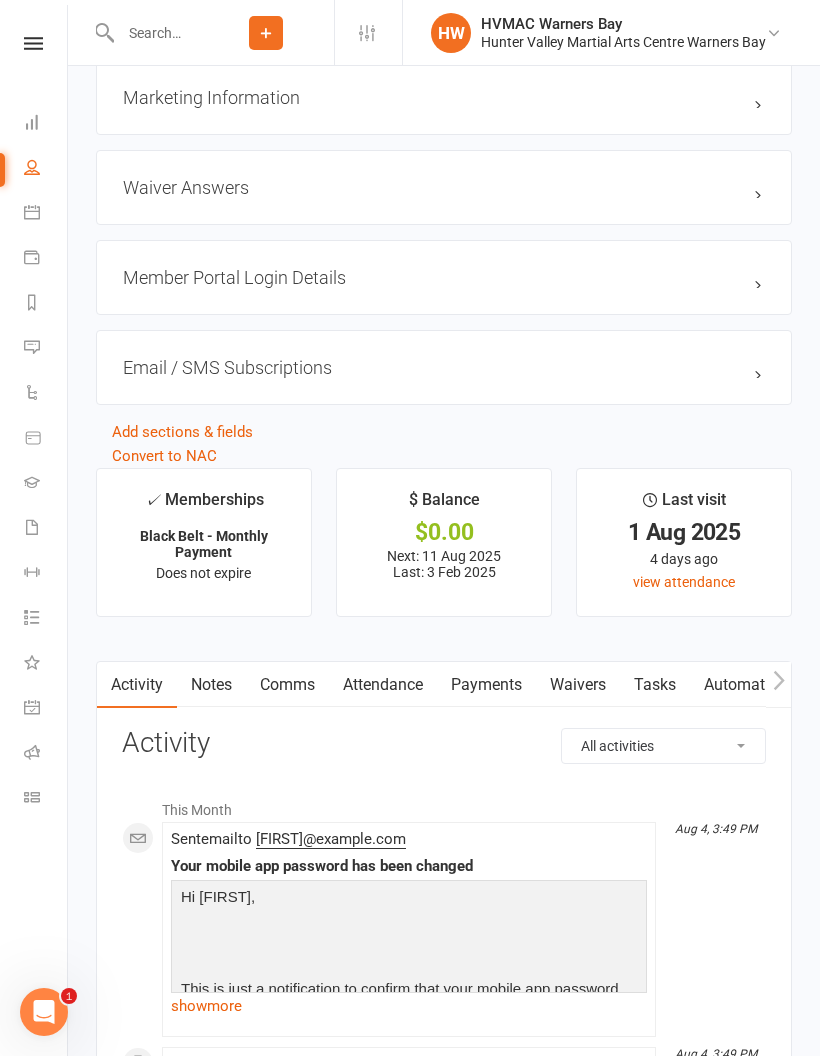 click 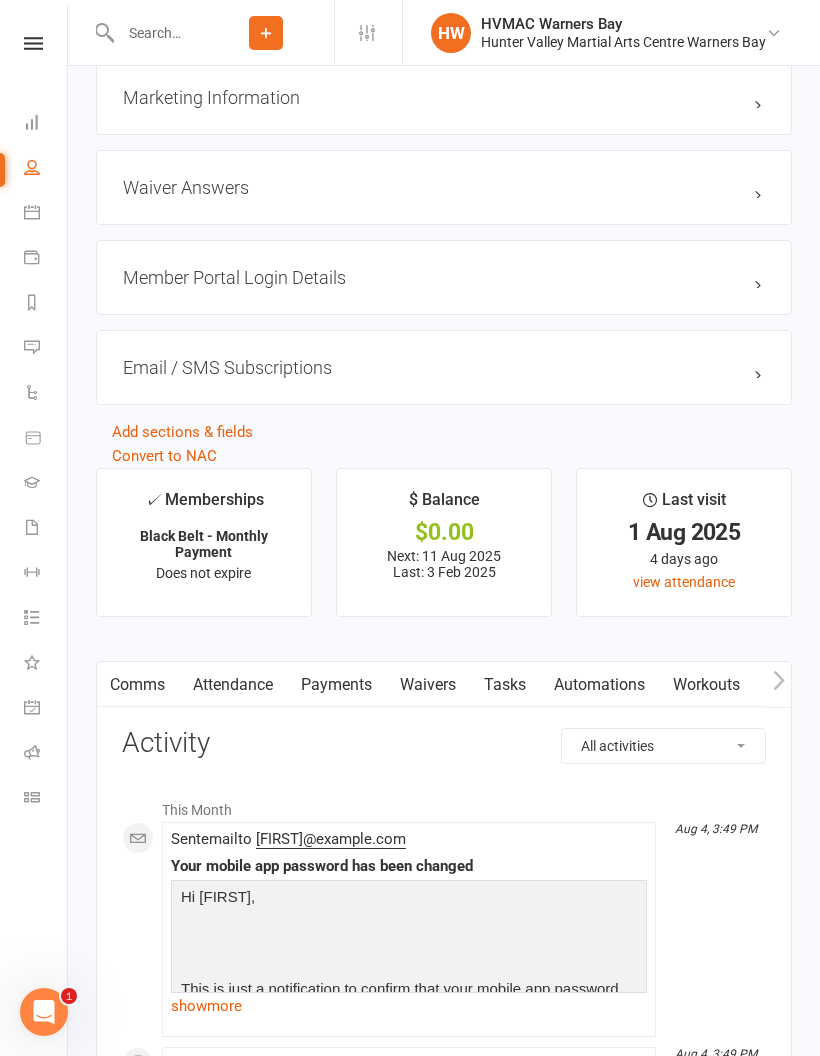 scroll, scrollTop: 0, scrollLeft: 150, axis: horizontal 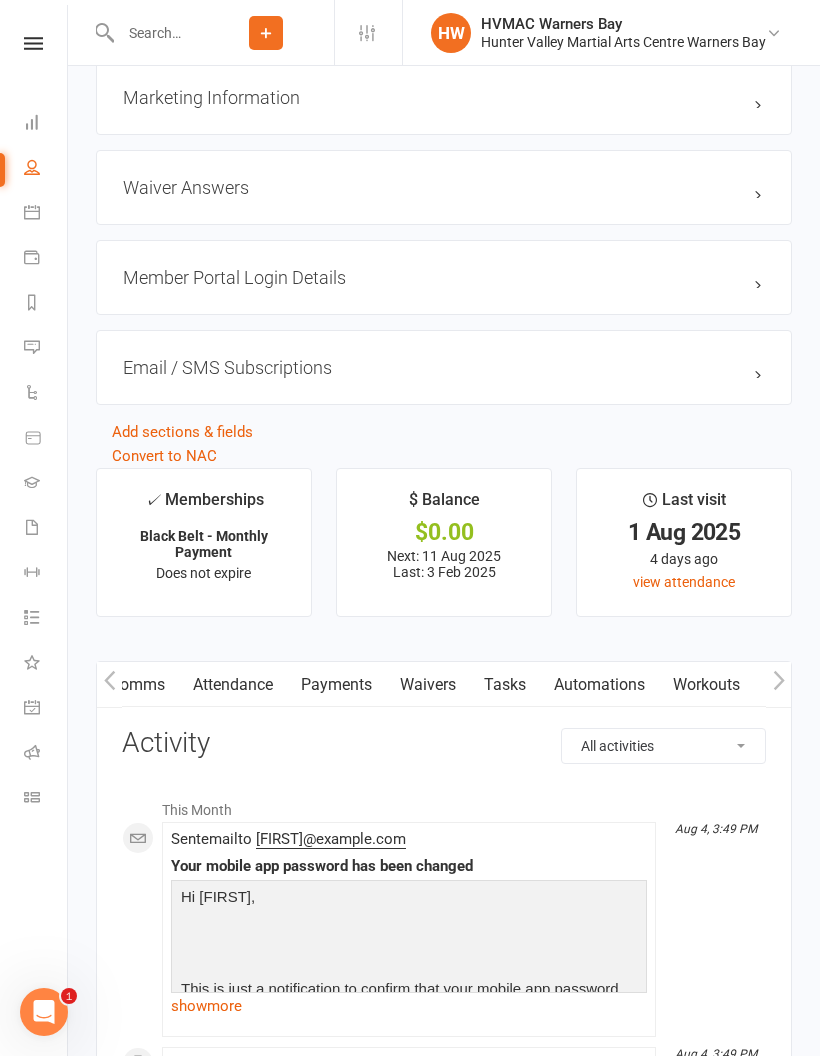 click 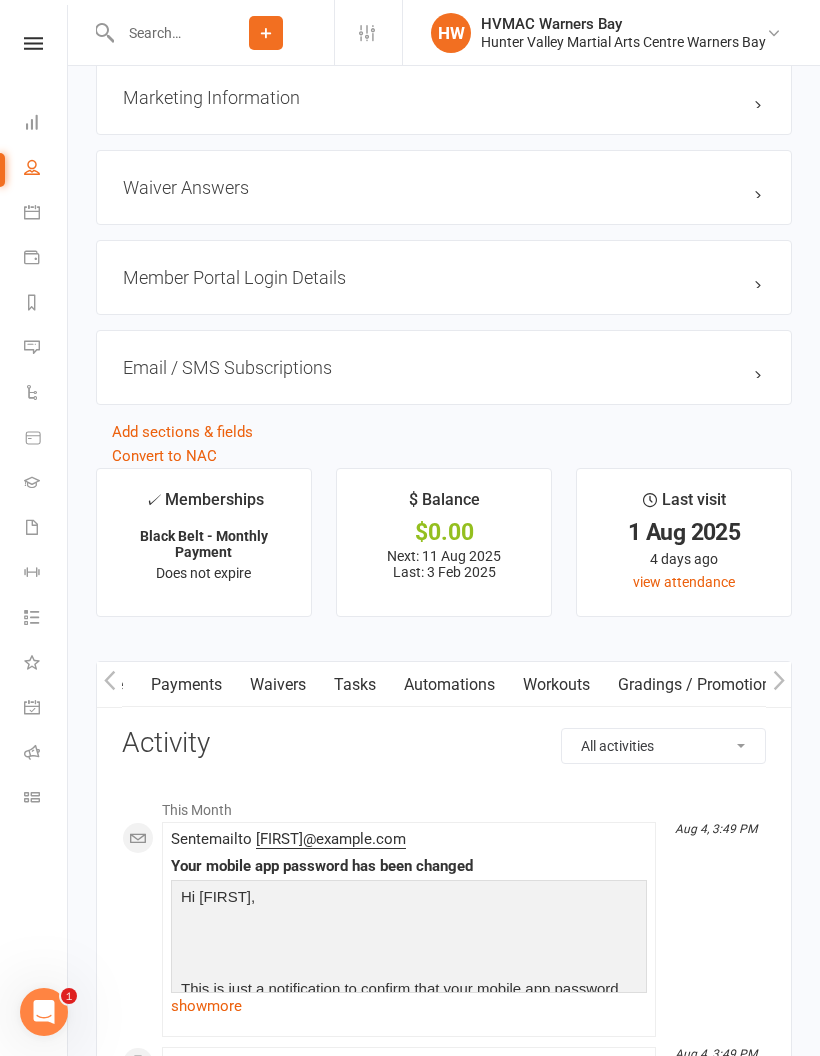 scroll, scrollTop: 0, scrollLeft: 300, axis: horizontal 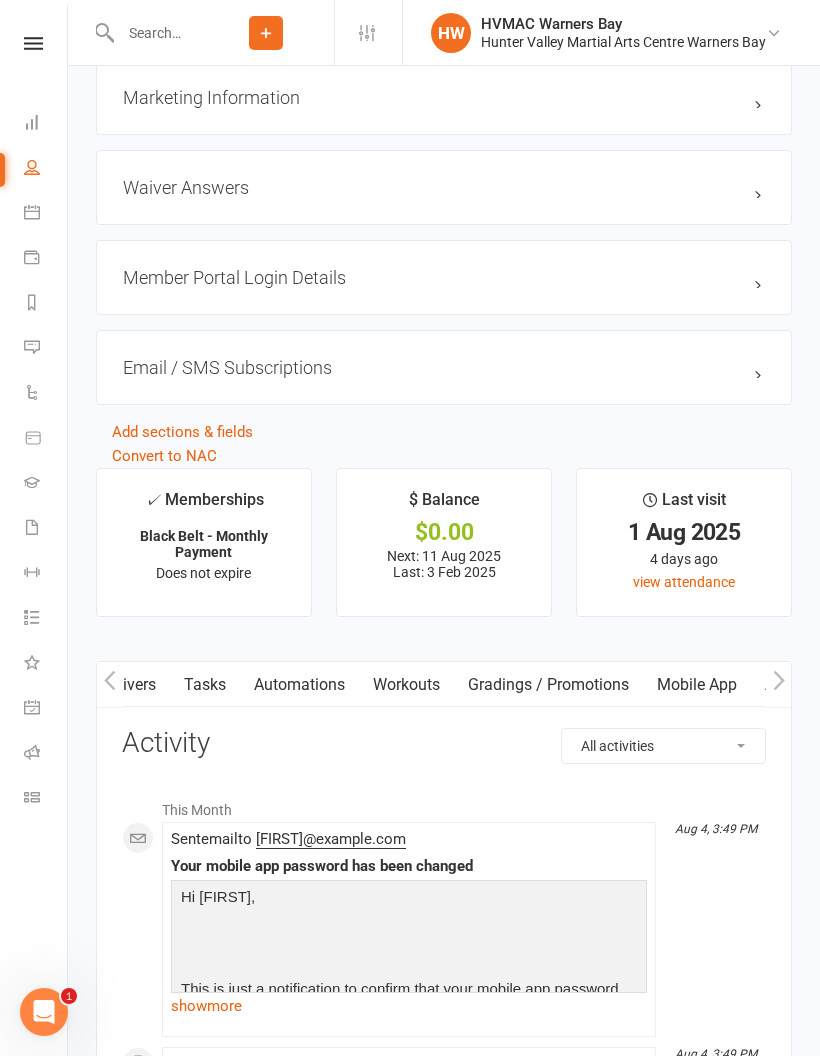 click on "Mobile App" at bounding box center (697, 685) 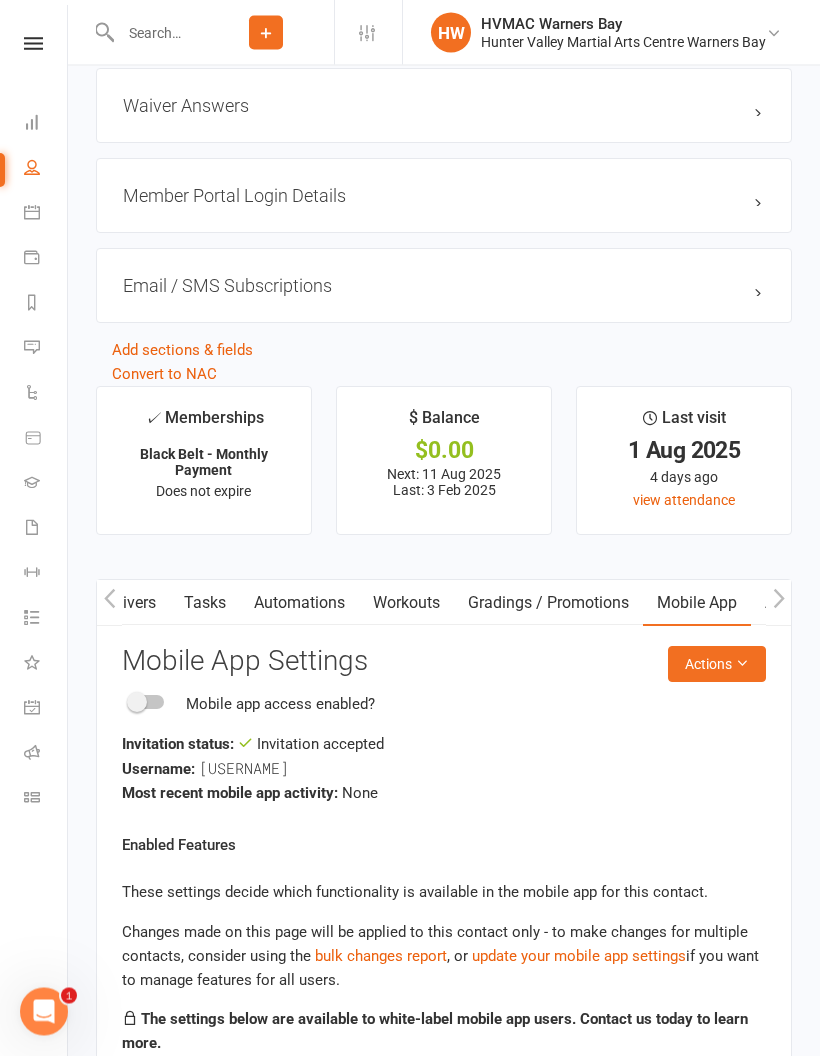 scroll, scrollTop: 2648, scrollLeft: 0, axis: vertical 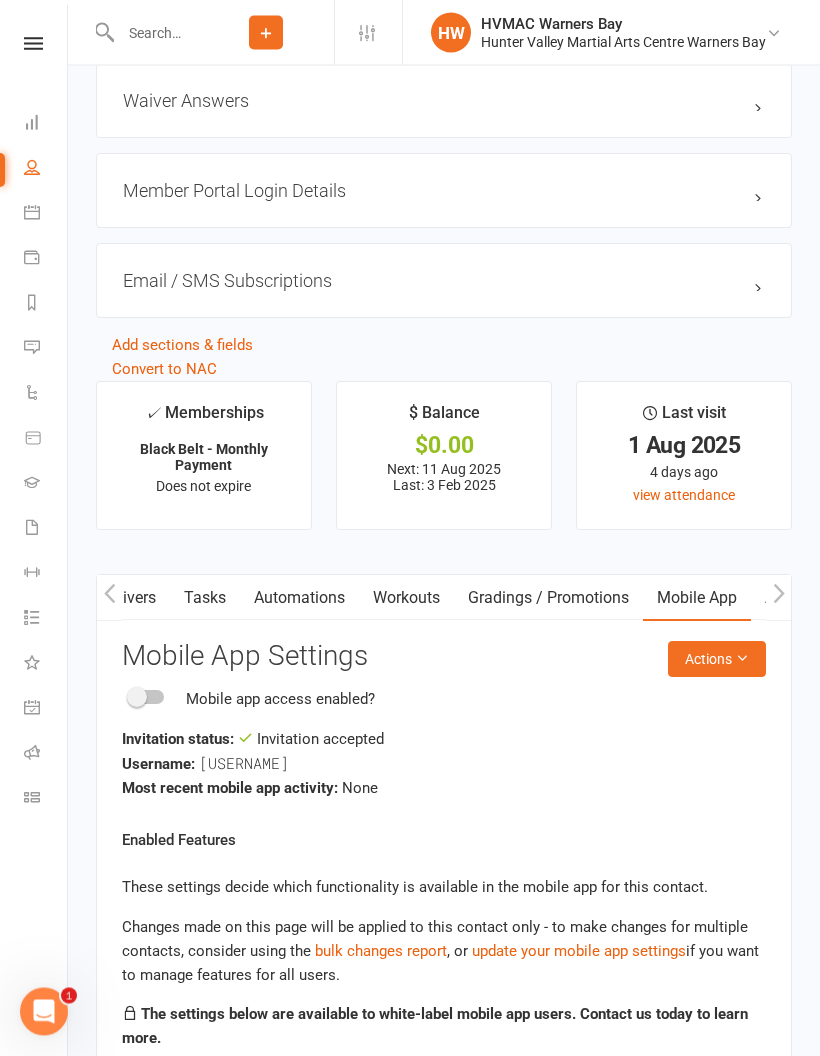 click at bounding box center [147, 698] 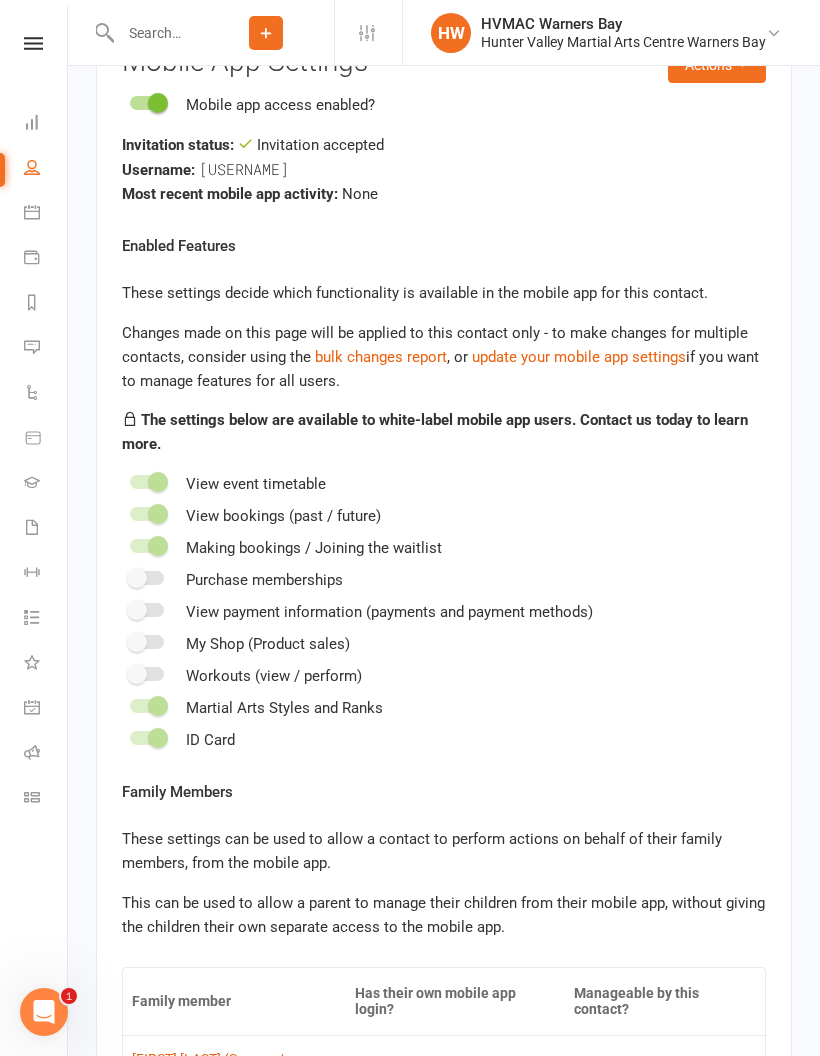 scroll, scrollTop: 3142, scrollLeft: 0, axis: vertical 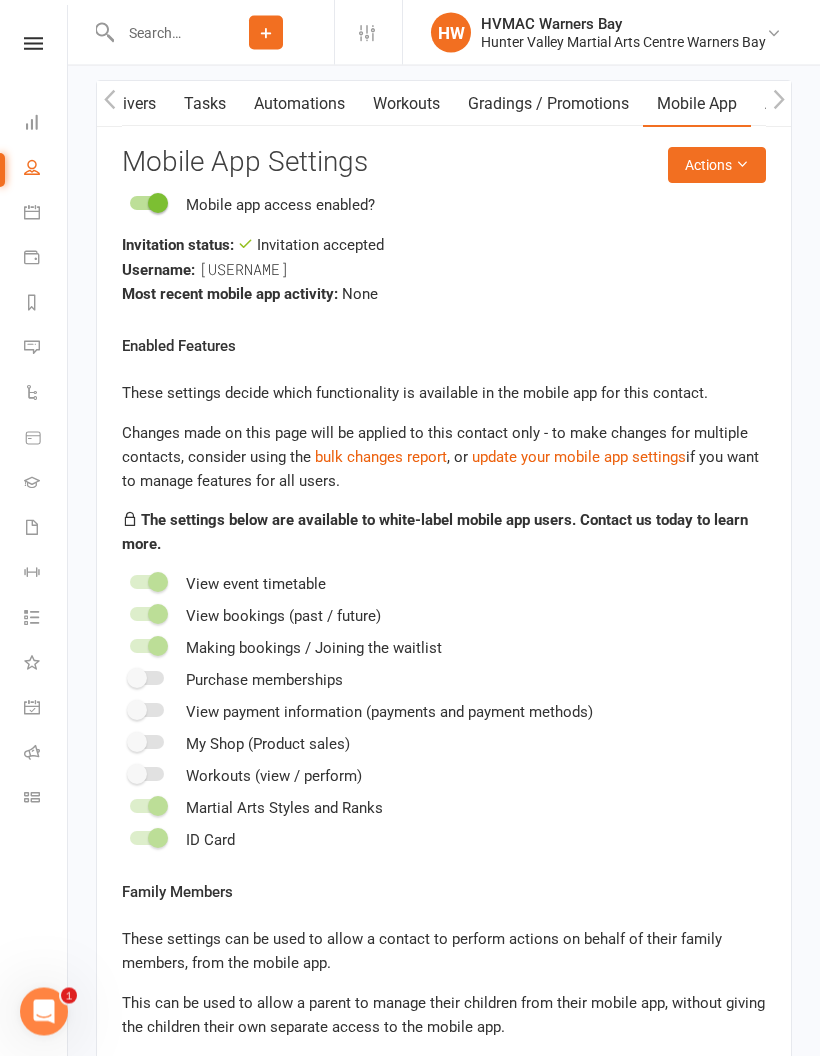 click at bounding box center [109, 104] 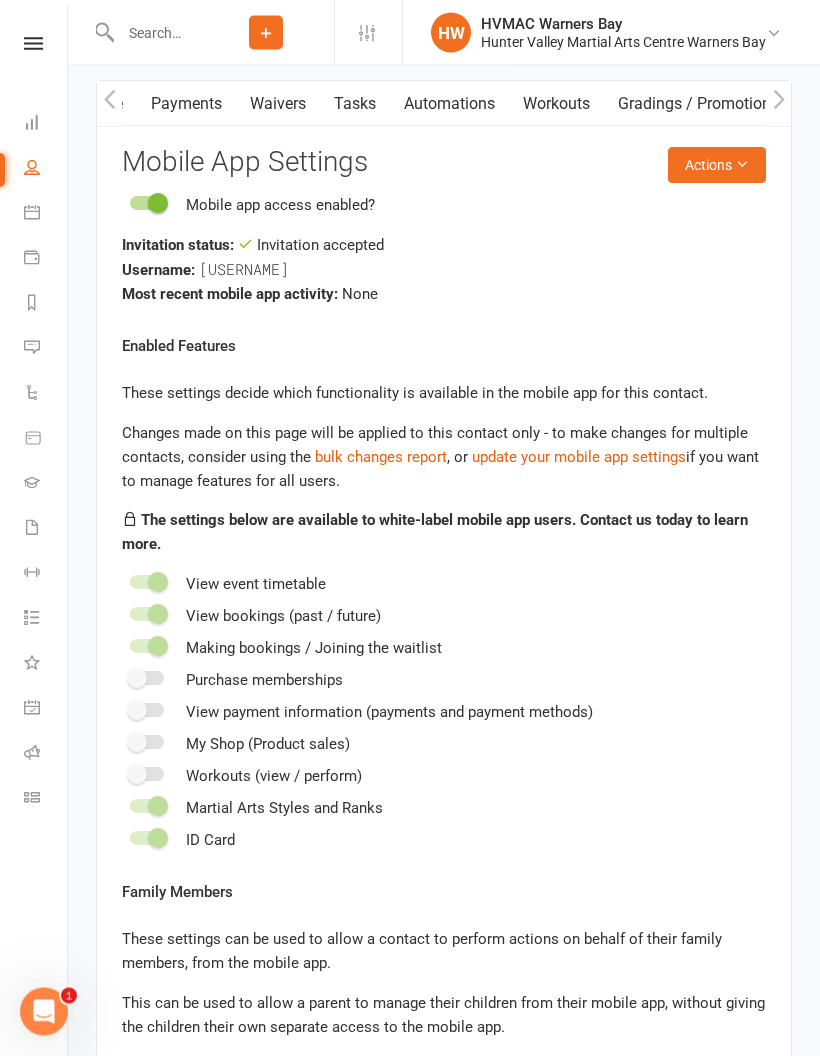 scroll, scrollTop: 3143, scrollLeft: 0, axis: vertical 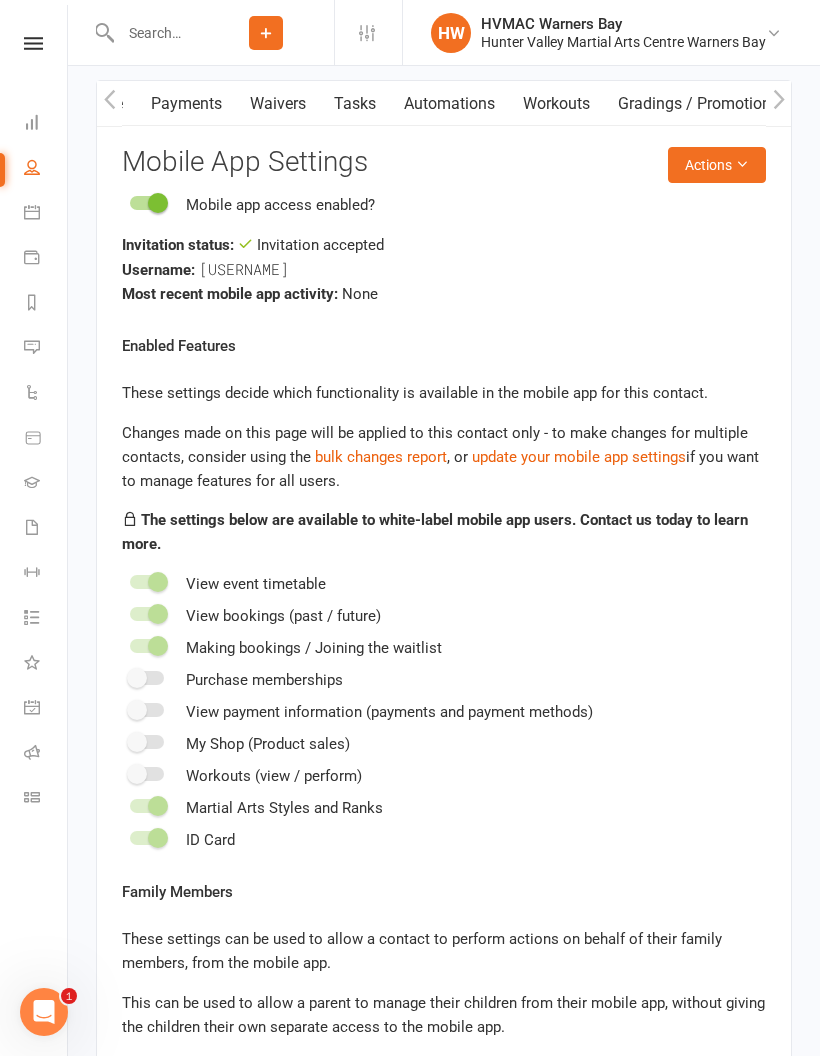 click at bounding box center [109, 103] 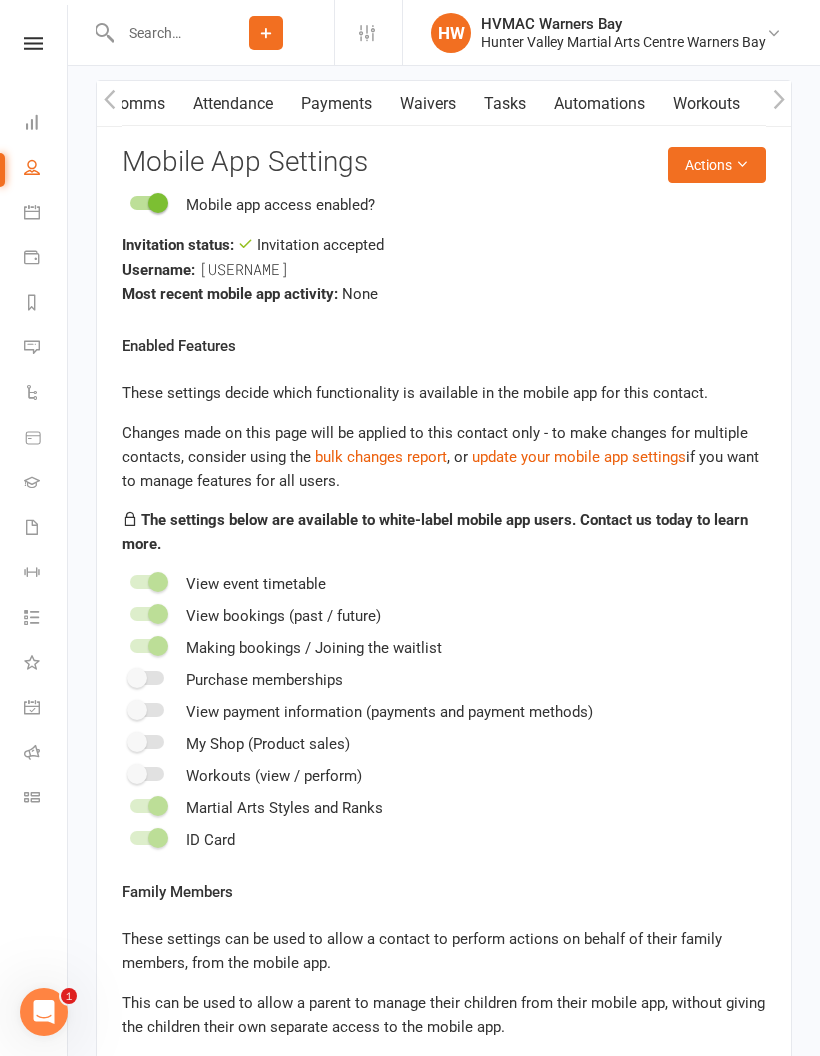scroll, scrollTop: 0, scrollLeft: 150, axis: horizontal 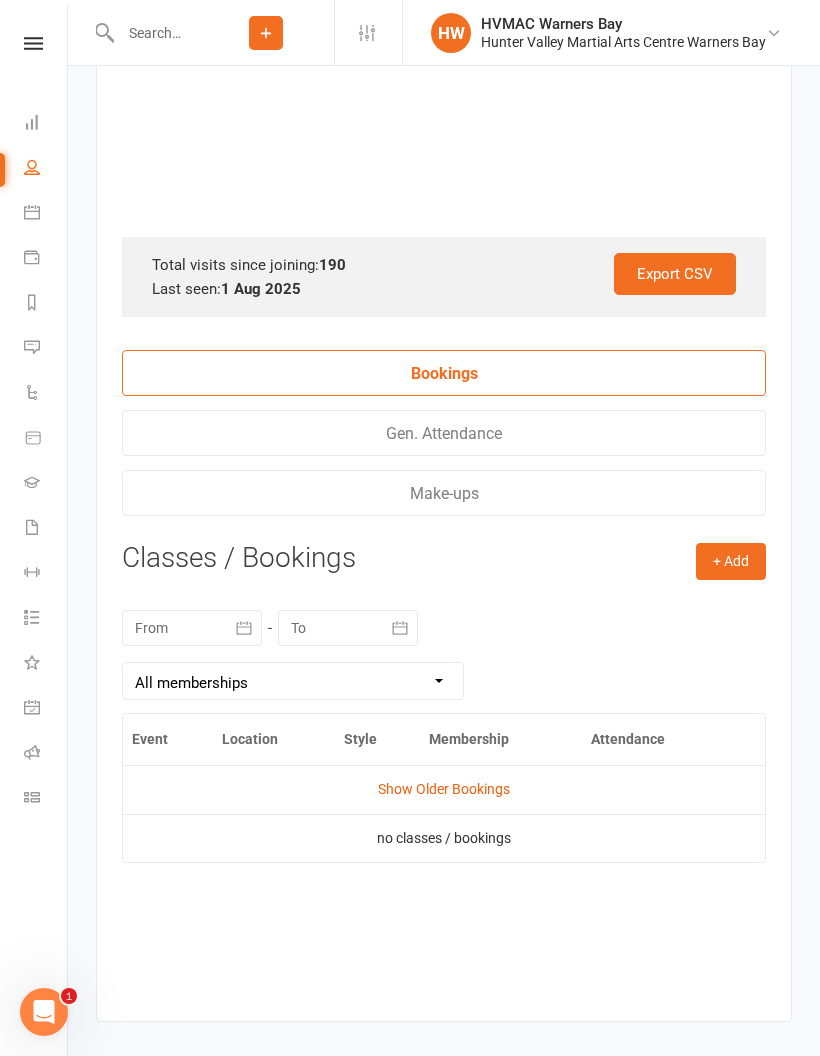 click on "+ Add" at bounding box center [731, 561] 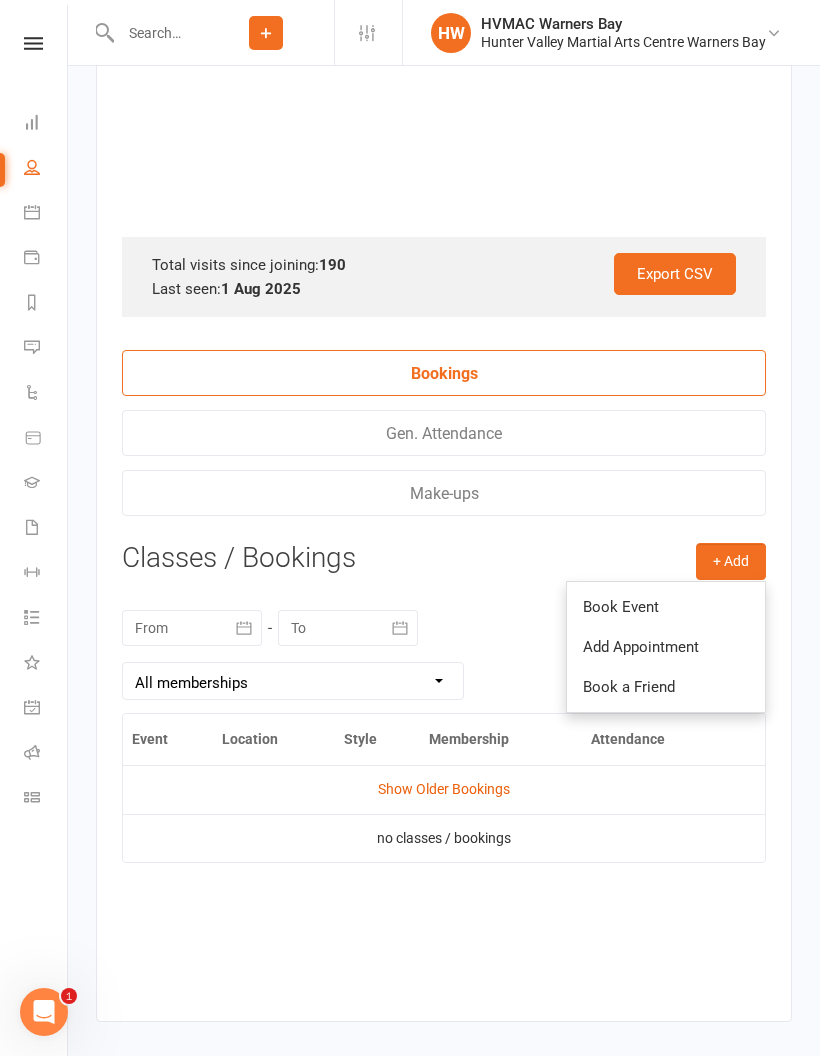 click on "Book Event" at bounding box center [666, 607] 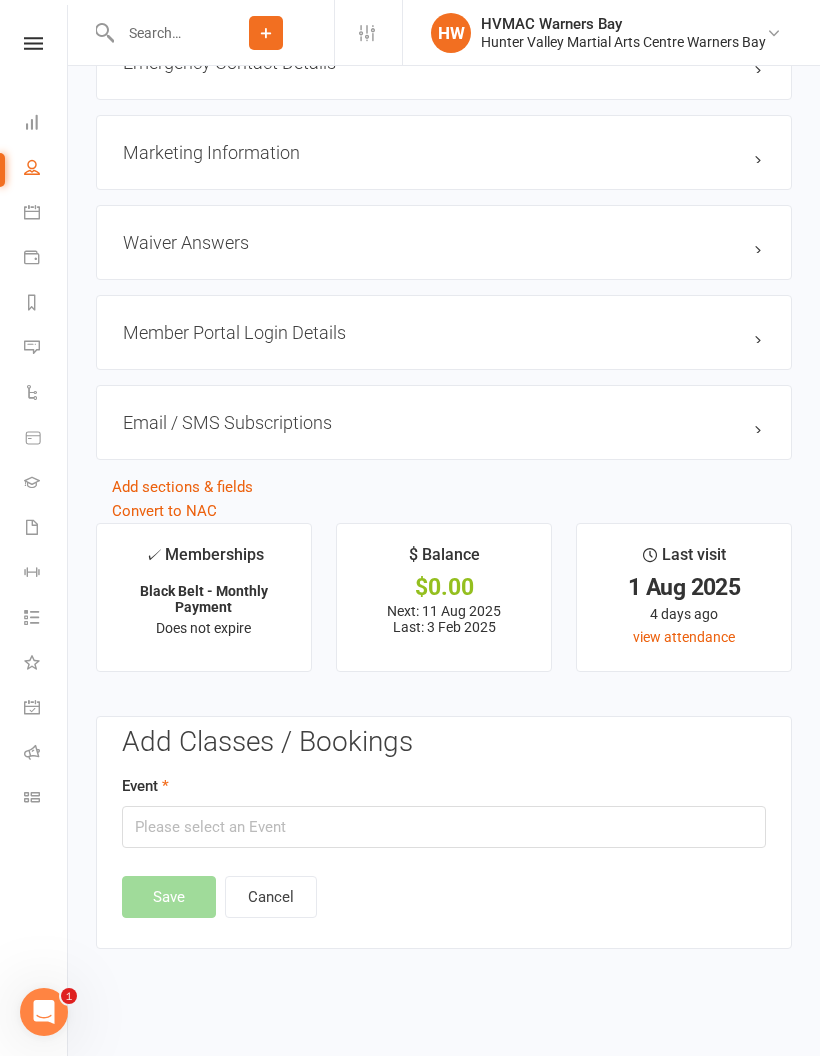 scroll, scrollTop: 2436, scrollLeft: 0, axis: vertical 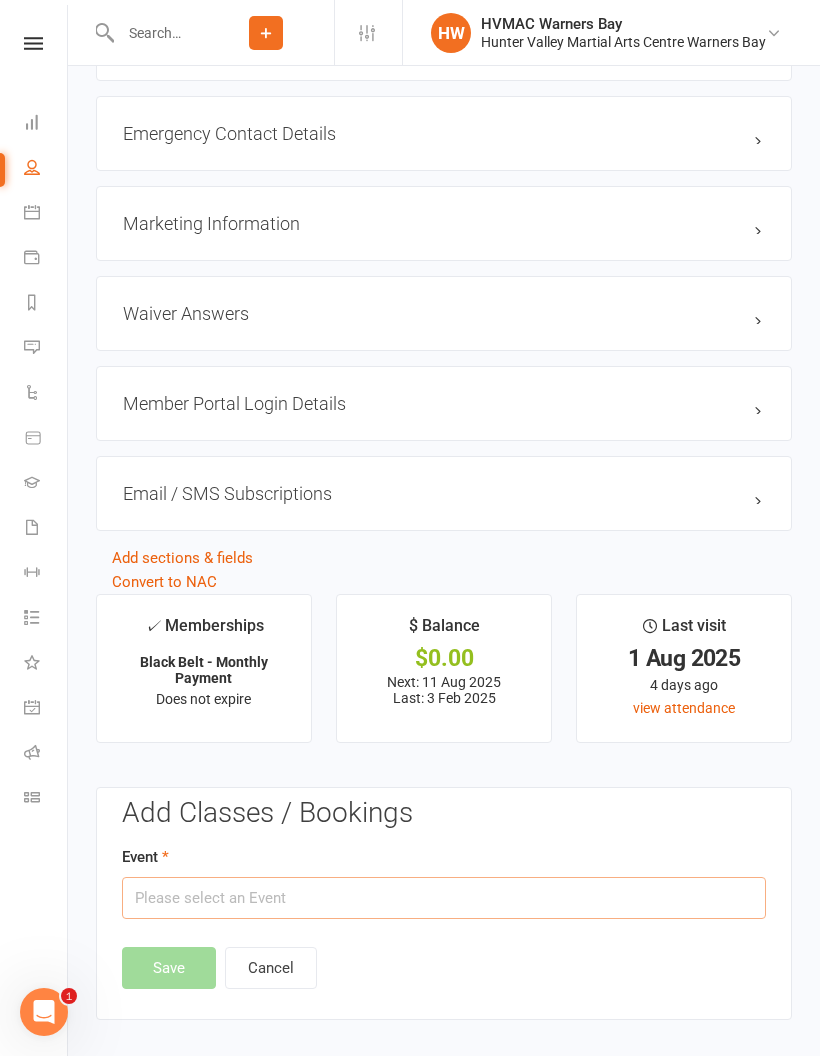 click at bounding box center (444, 898) 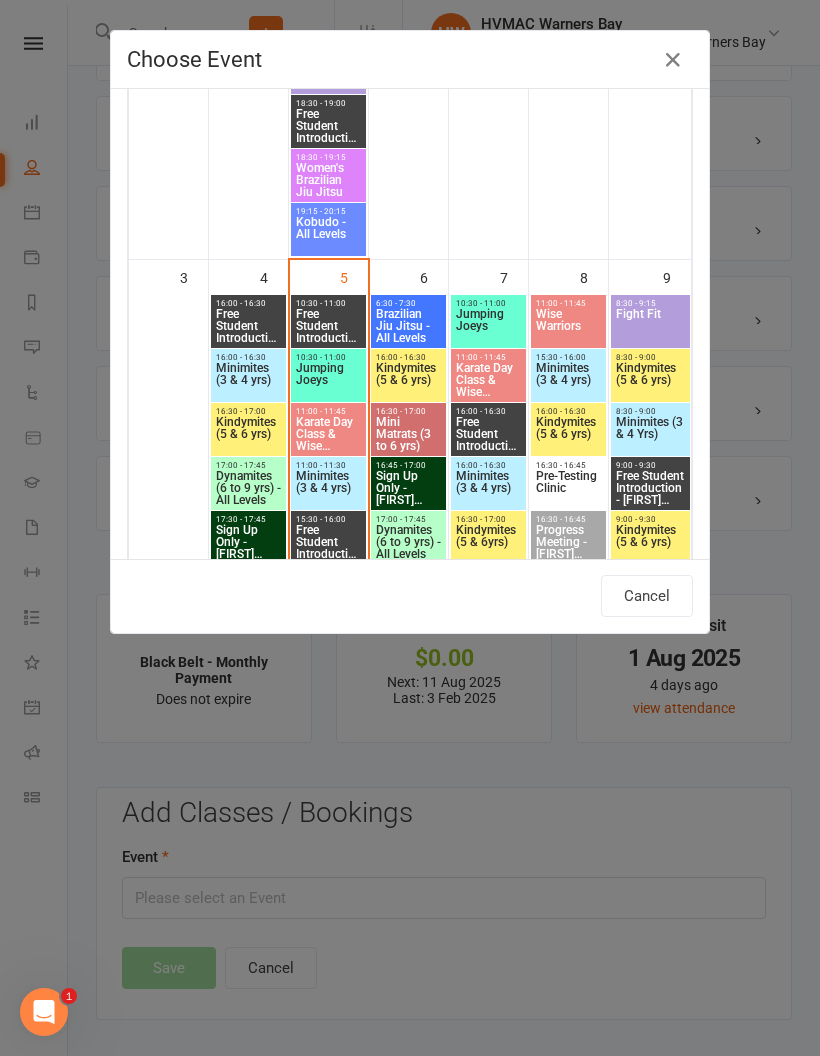 scroll, scrollTop: 1243, scrollLeft: 0, axis: vertical 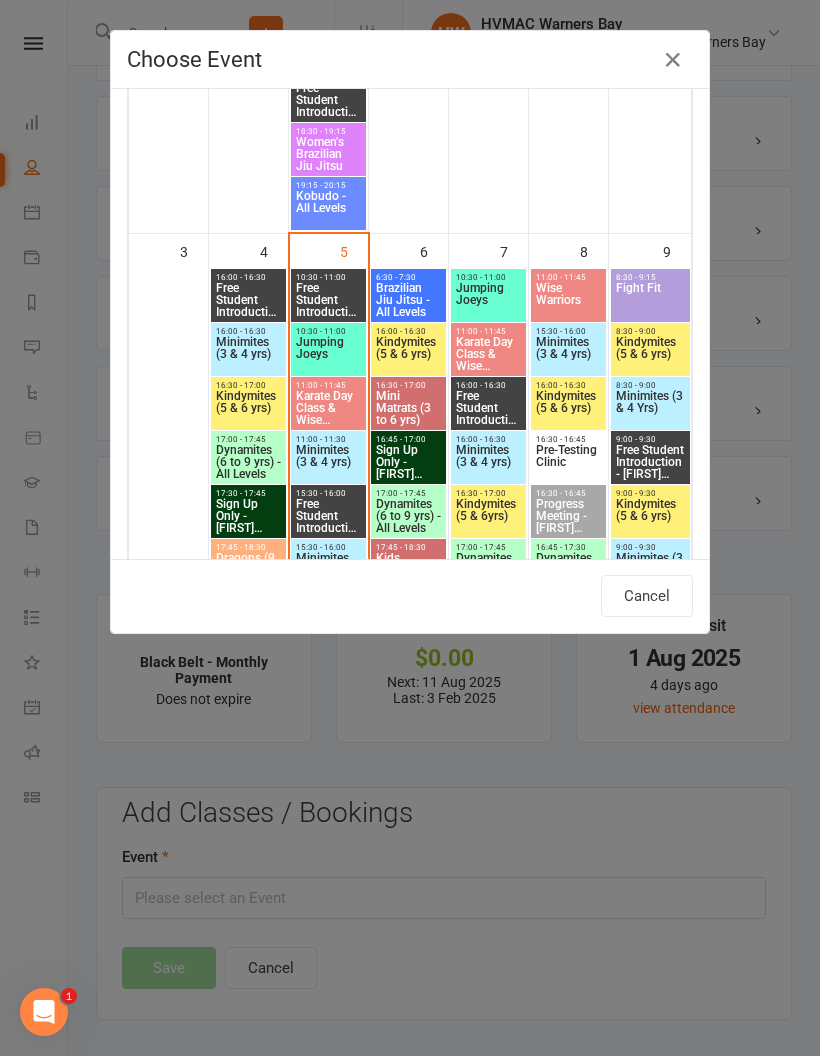 click on "Karate Day Class & Wise Warriors" at bounding box center (328, 408) 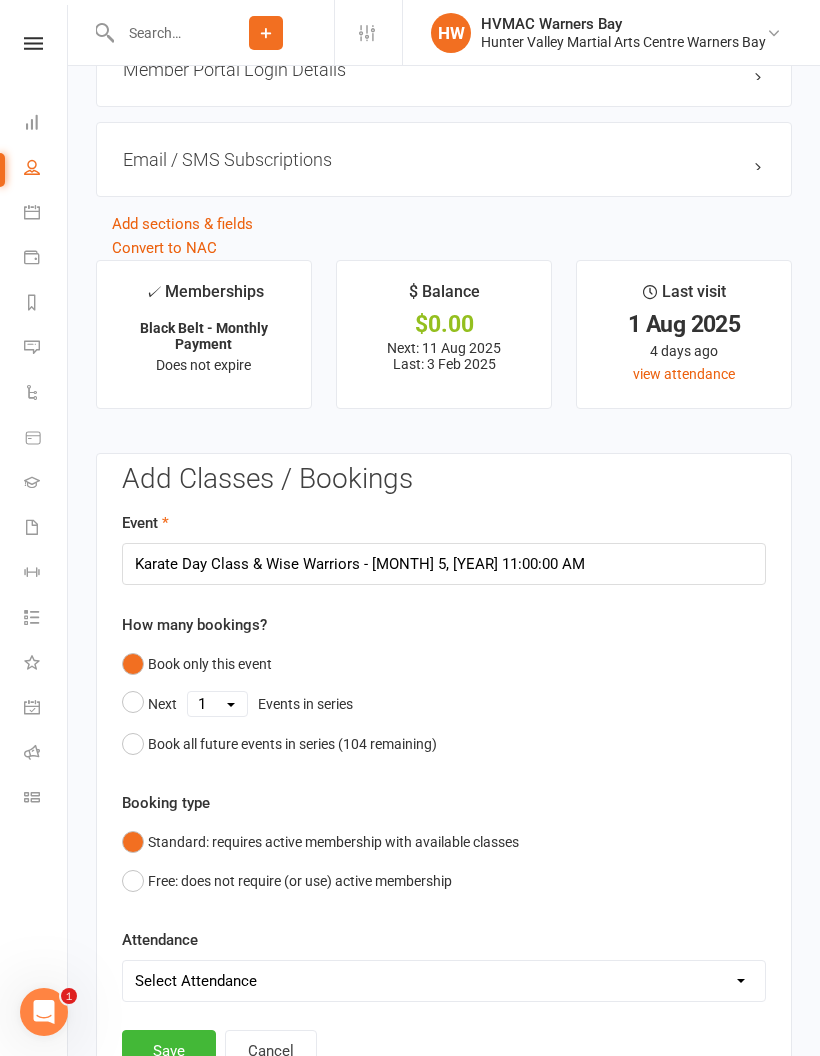 scroll, scrollTop: 2932, scrollLeft: 0, axis: vertical 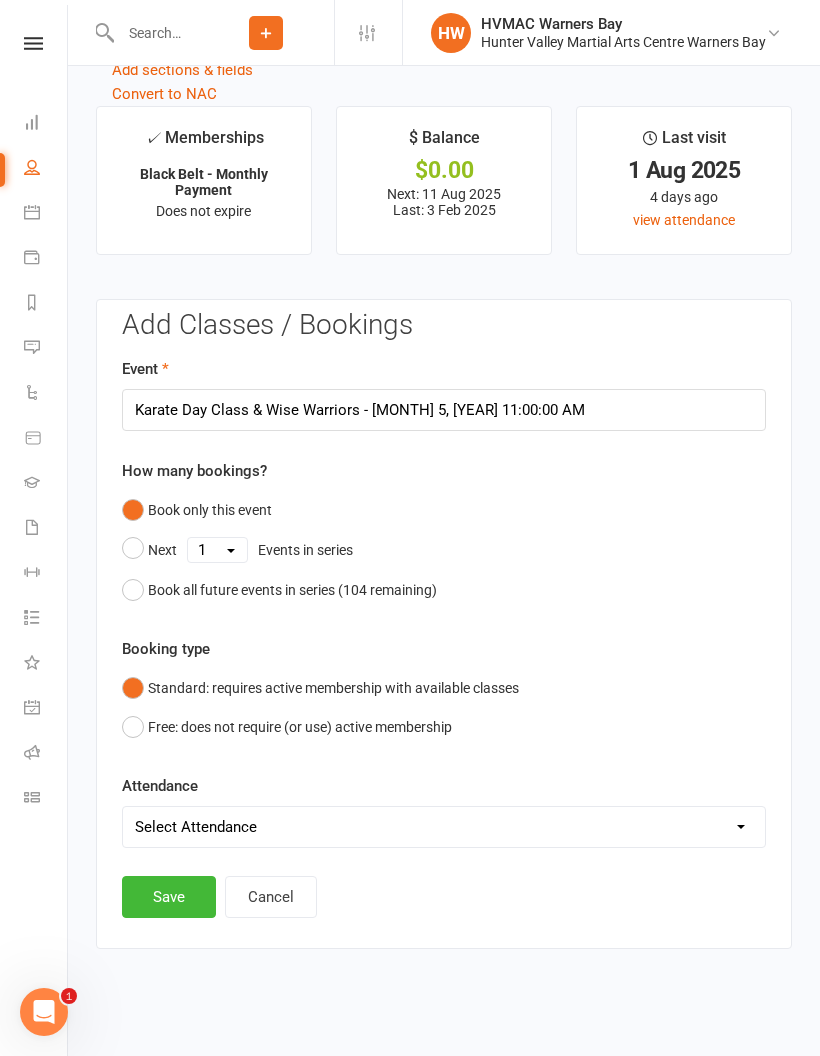 click on "Select Attendance Attended Absent" at bounding box center (444, 827) 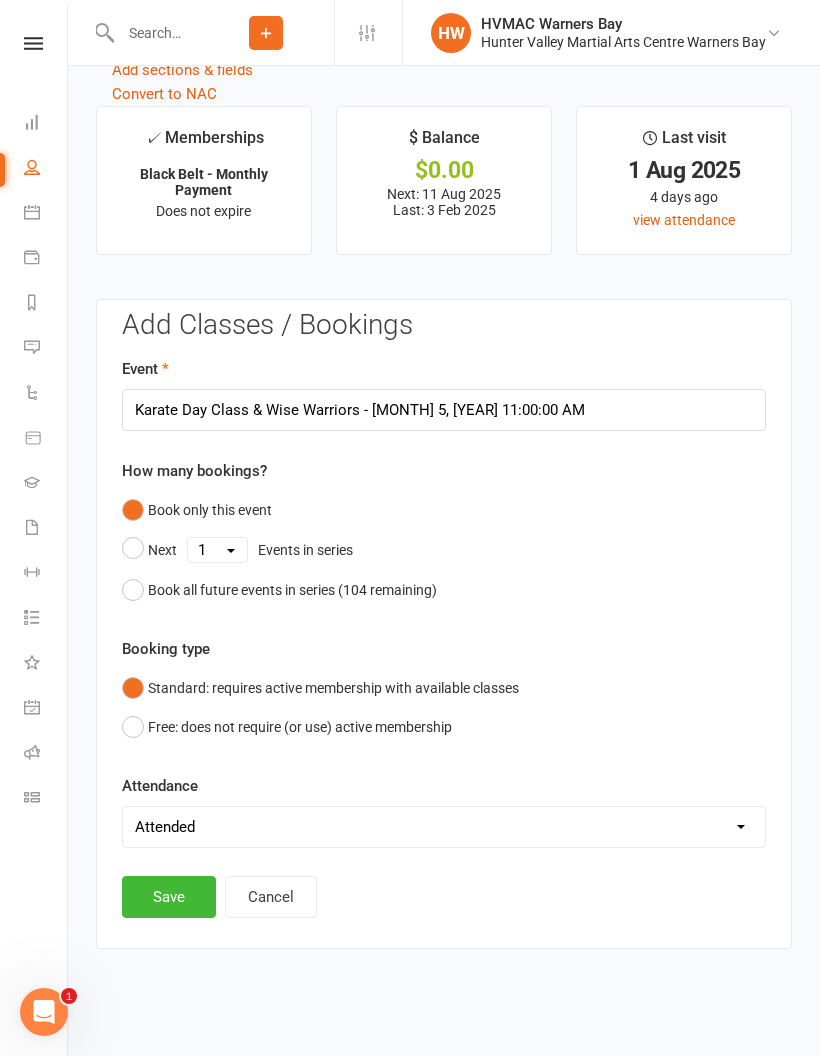 click on "Save" at bounding box center [169, 897] 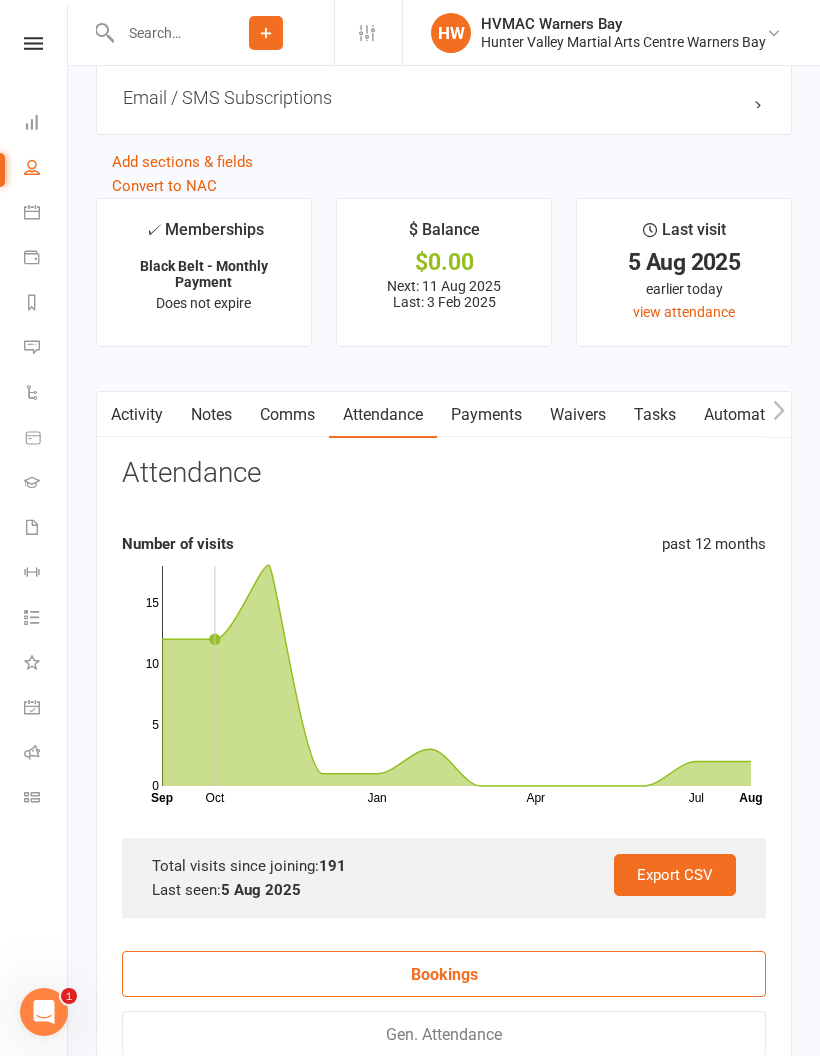 scroll, scrollTop: 2828, scrollLeft: 0, axis: vertical 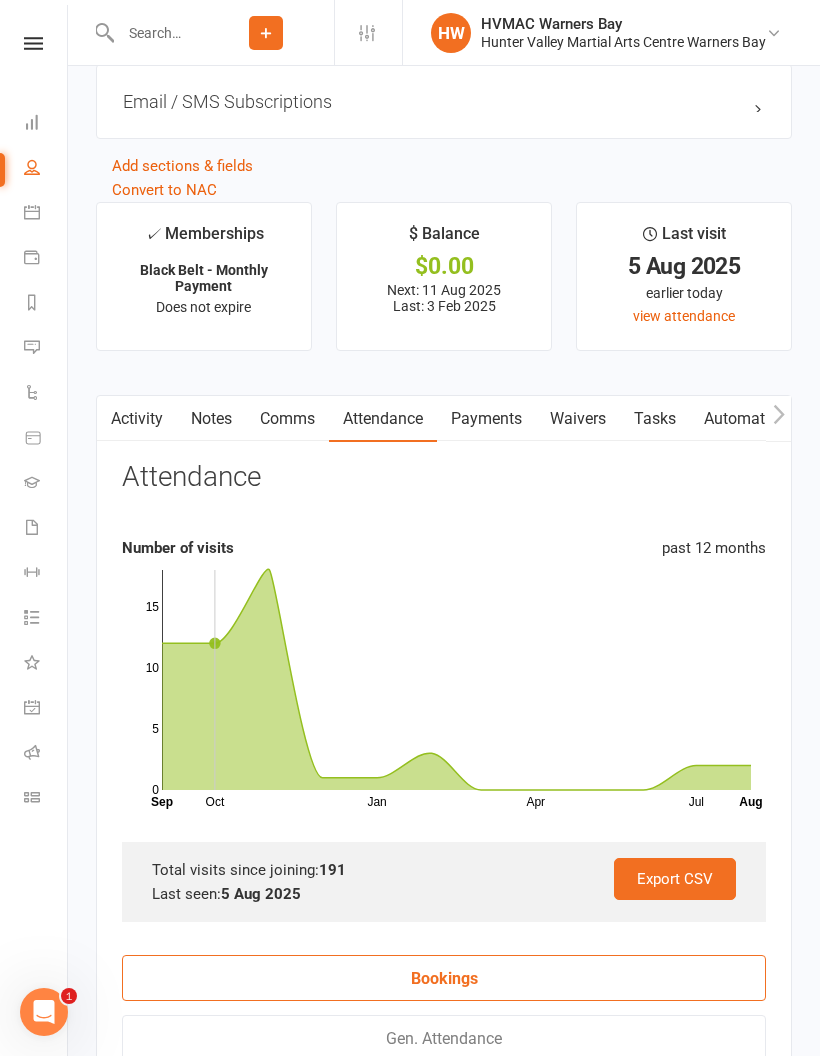 click at bounding box center (44, 1012) 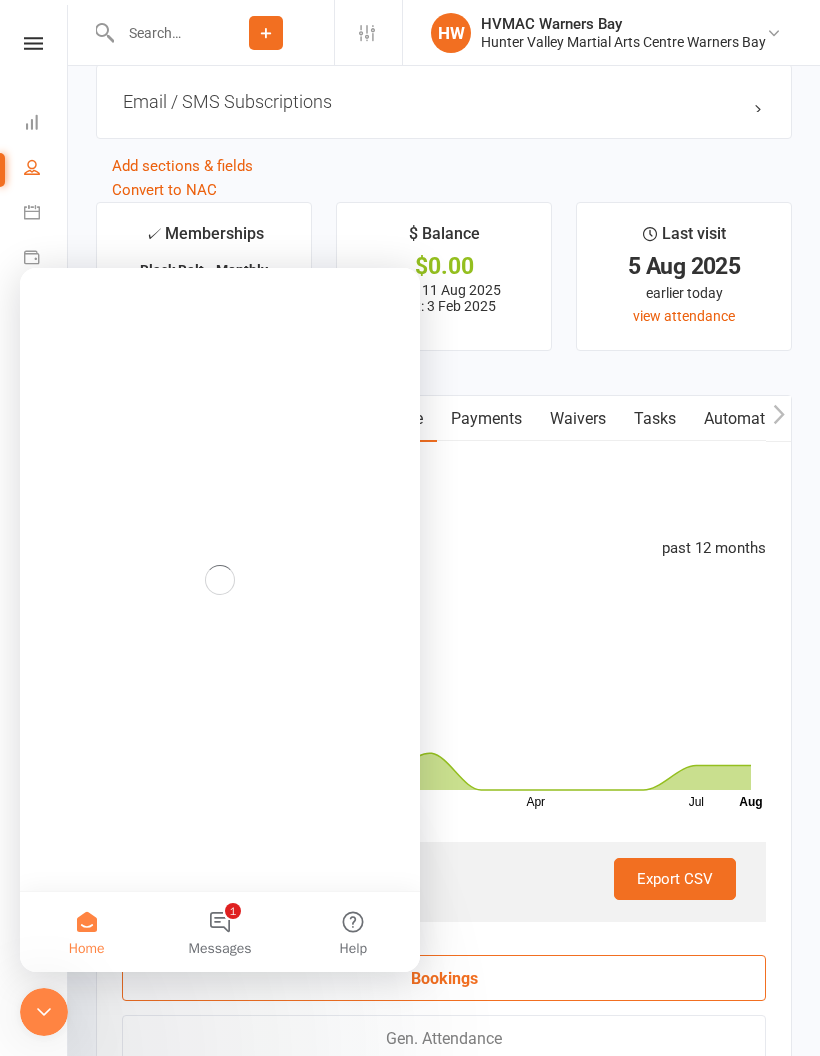 scroll, scrollTop: 0, scrollLeft: 0, axis: both 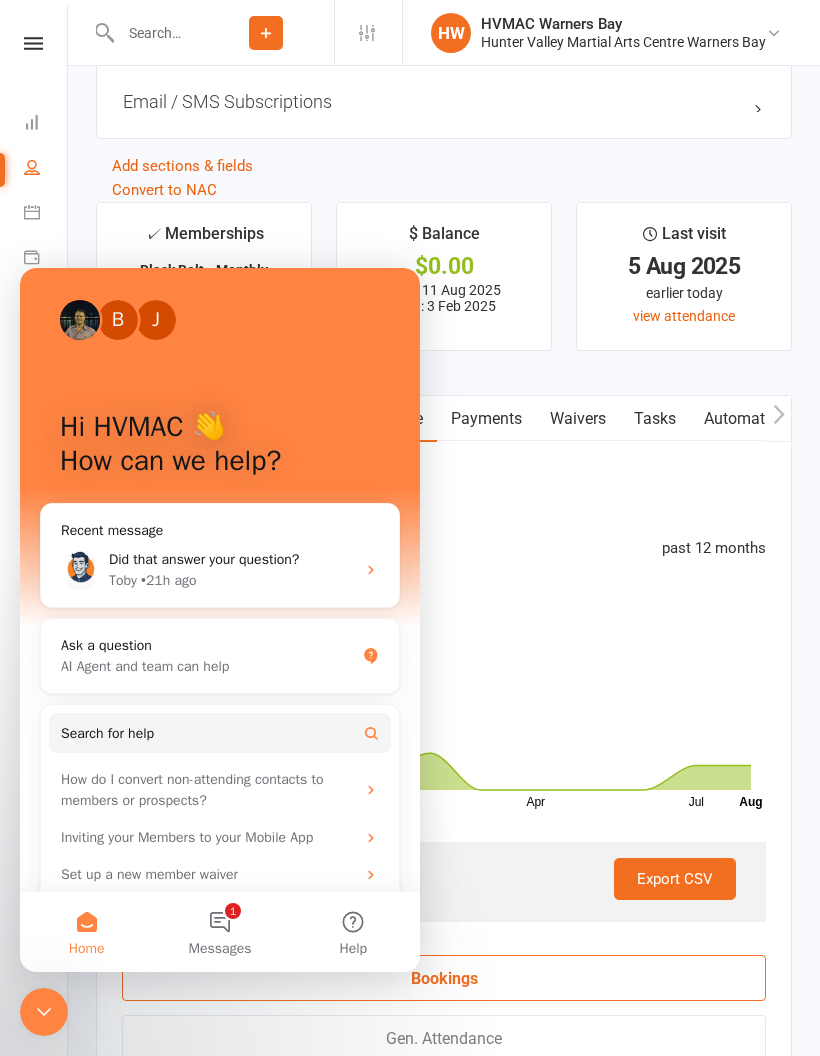 click on "upload photo change photo Kristina Bircsak Activated 26 February, 2021 Added 24 November, 2020   Active member 52 years old  Contact information Owner   Brian Hayes Email  krystalis1@outlook.com
Mobile Number  0419342637
Address  5 Seaview cl Eleebana NSW 2282
Suburb  Eleebana, 2282
Member Number  5512
Date of Birth  January 10, 1973
Location  Warners Bay
Main Membership Program  Adults
App  Active
ABCD  A
Audio/Visual Release Consent  -
Update Contact Details Flag Archive Manage Comms Settings
Wallet Credit card Kristina bircsak  xxxx xxxx xxxx 7656  05/2028
Add / Edit Payment Method
Membership      Black Belt - Monthly Payment Jul 25 2025 — Never Booked: 3 Attended: 3 Unlimited classes remaining   Cancel membership Upgrade / Downgrade Show expired memberships Add new membership
Styles & Ranks  Matayoshi Kobudo  / White Start Date: 1 Jun 2024 Last Graded: 1 Jun 2024 Attendances Since Last Grading Style attendances: 17 All Attendances: 77 Belt Size:
Dragons & Adults" at bounding box center (444, -1266) 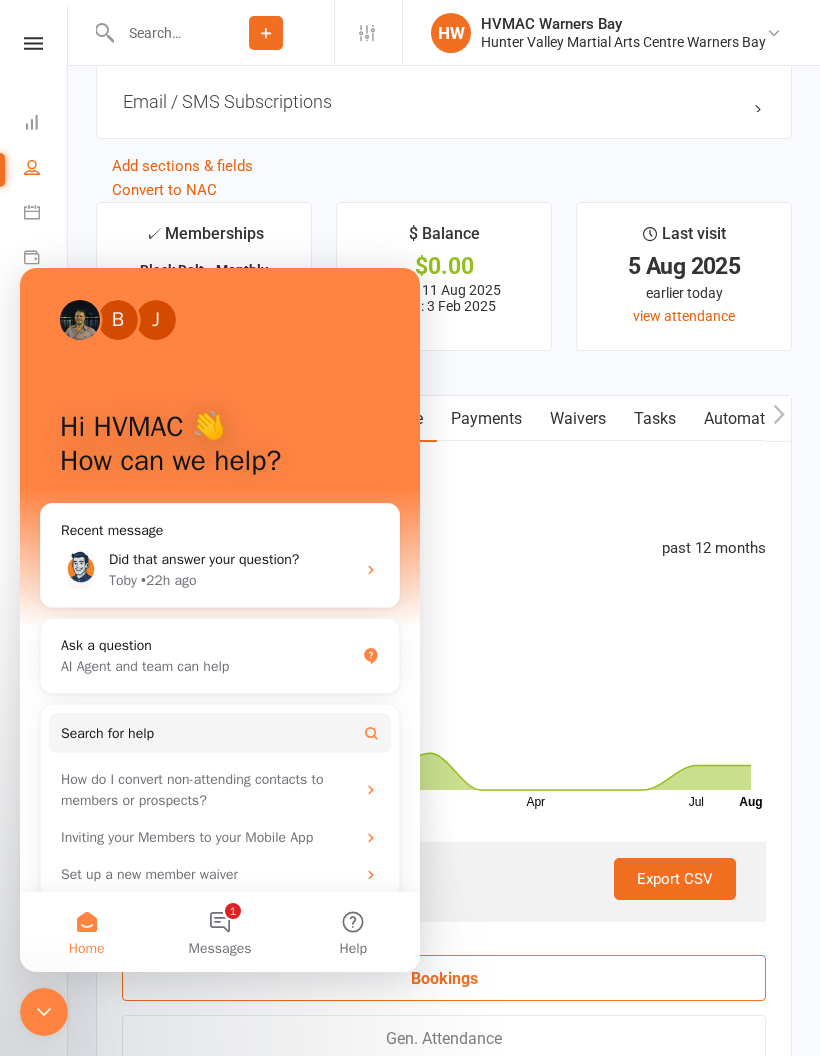 click on "1 Messages" at bounding box center (219, 932) 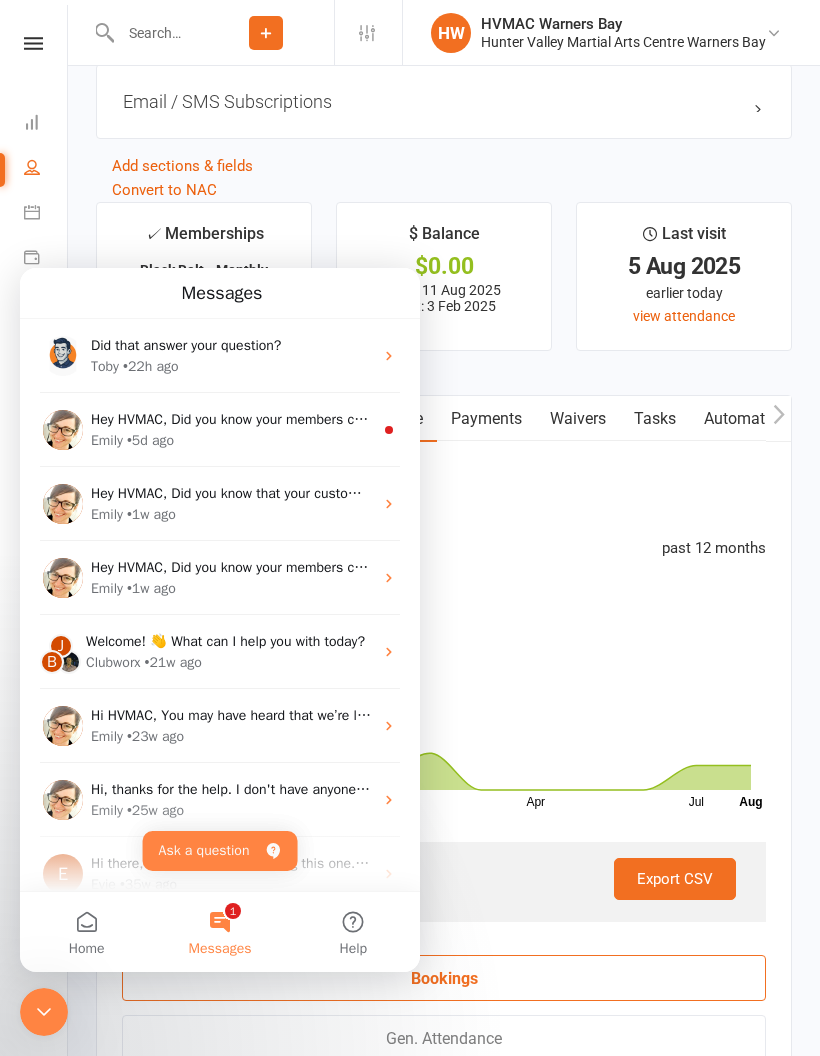 click on "Hey HVMAC,   Did you know your members can retry a failed payment from the Clubworx member app?    Let your members retry when they know the funds are available! 💰⏰   Find out more here, or make a time to discuss using the app with us 😊.    Best, Emily Smart | Clubworx" at bounding box center (937, 419) 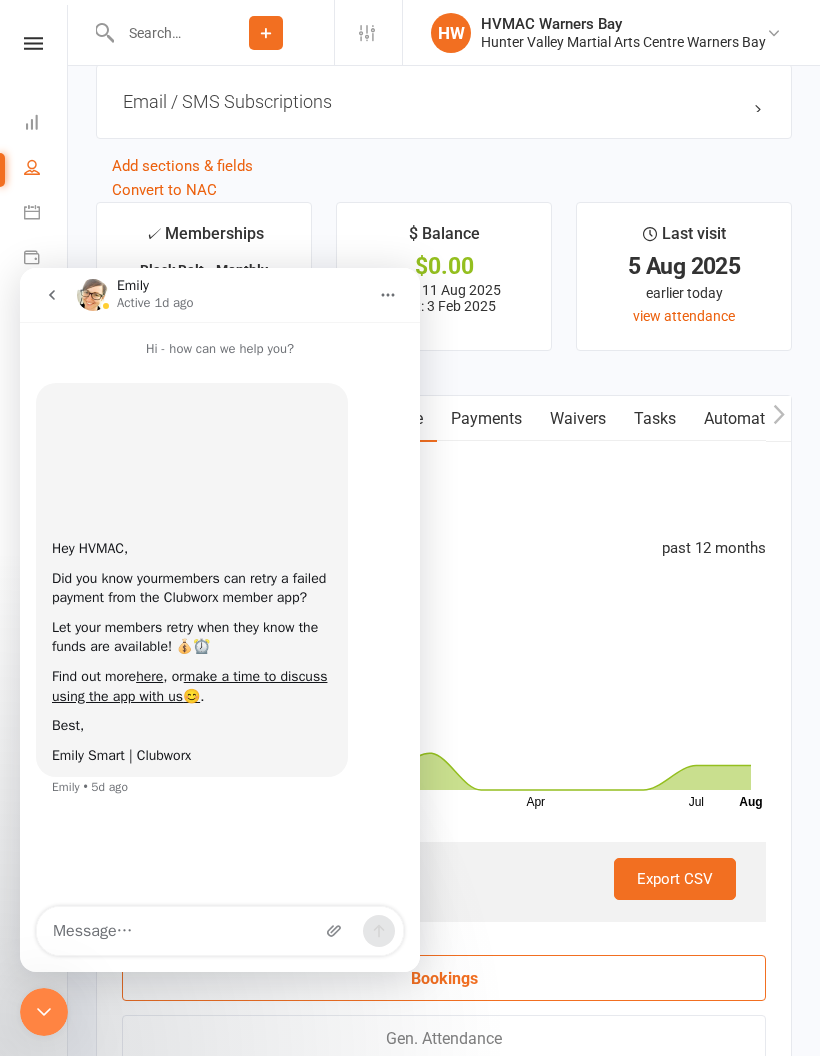 scroll, scrollTop: 2698, scrollLeft: 0, axis: vertical 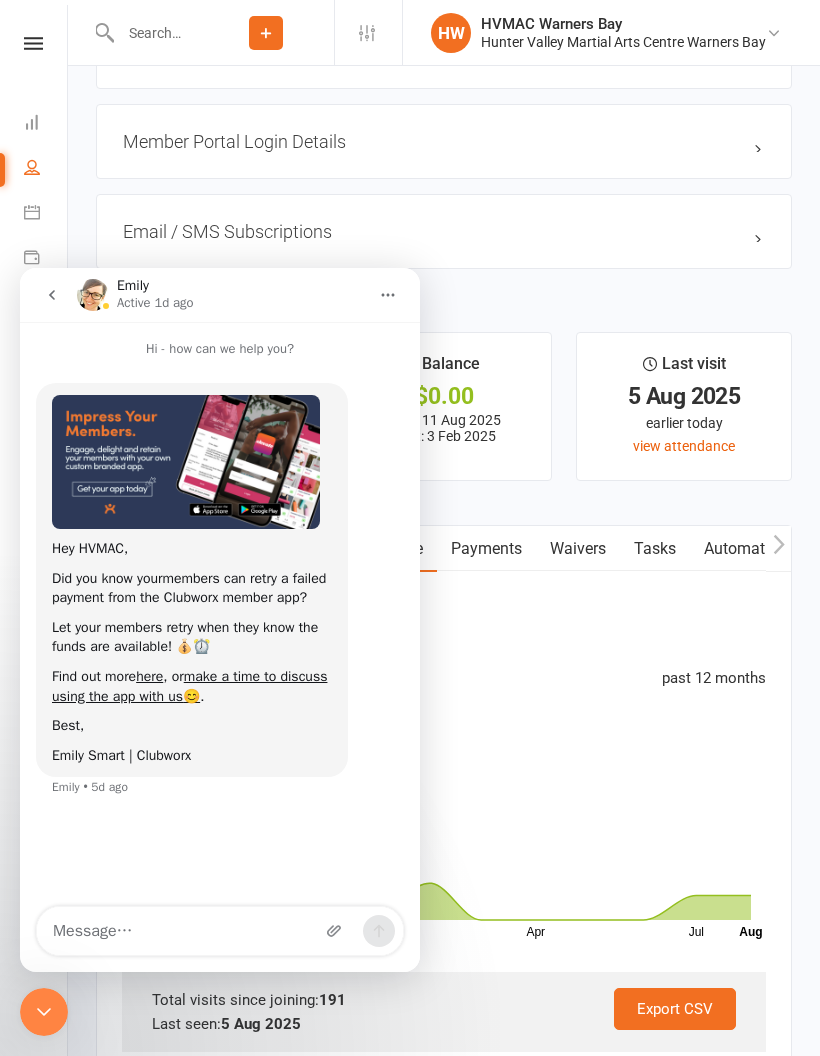 click at bounding box center (52, 295) 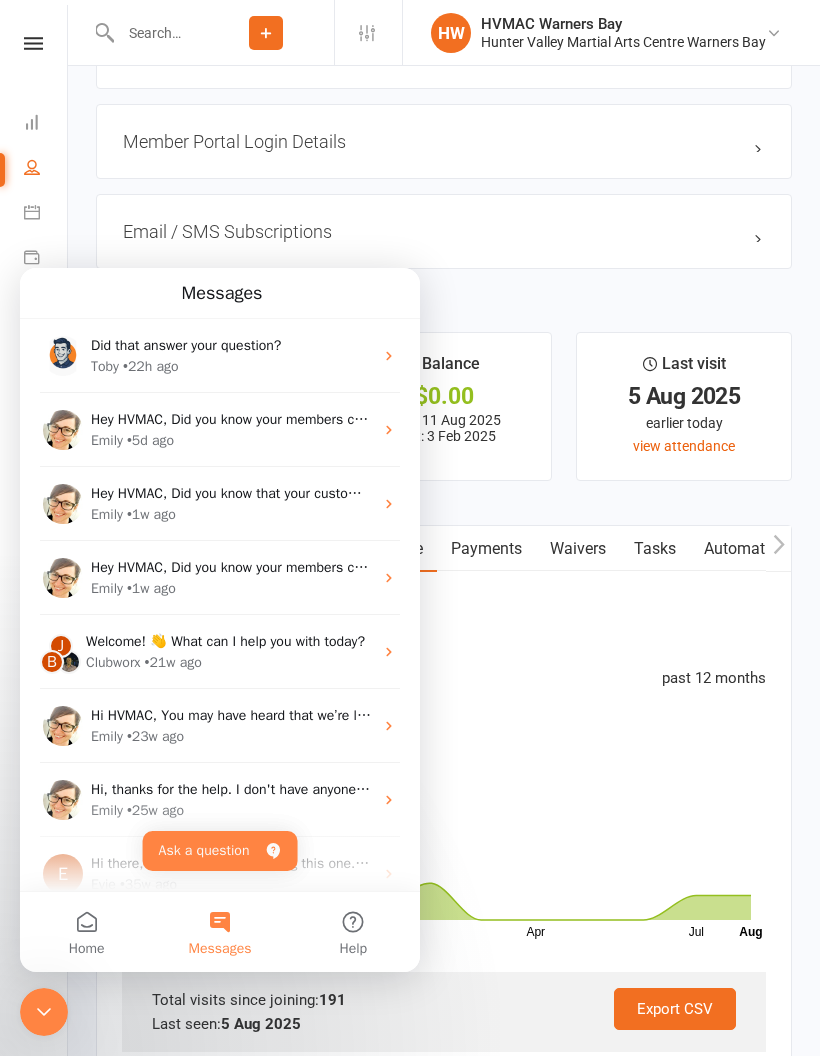 click on "Toby" at bounding box center (105, 366) 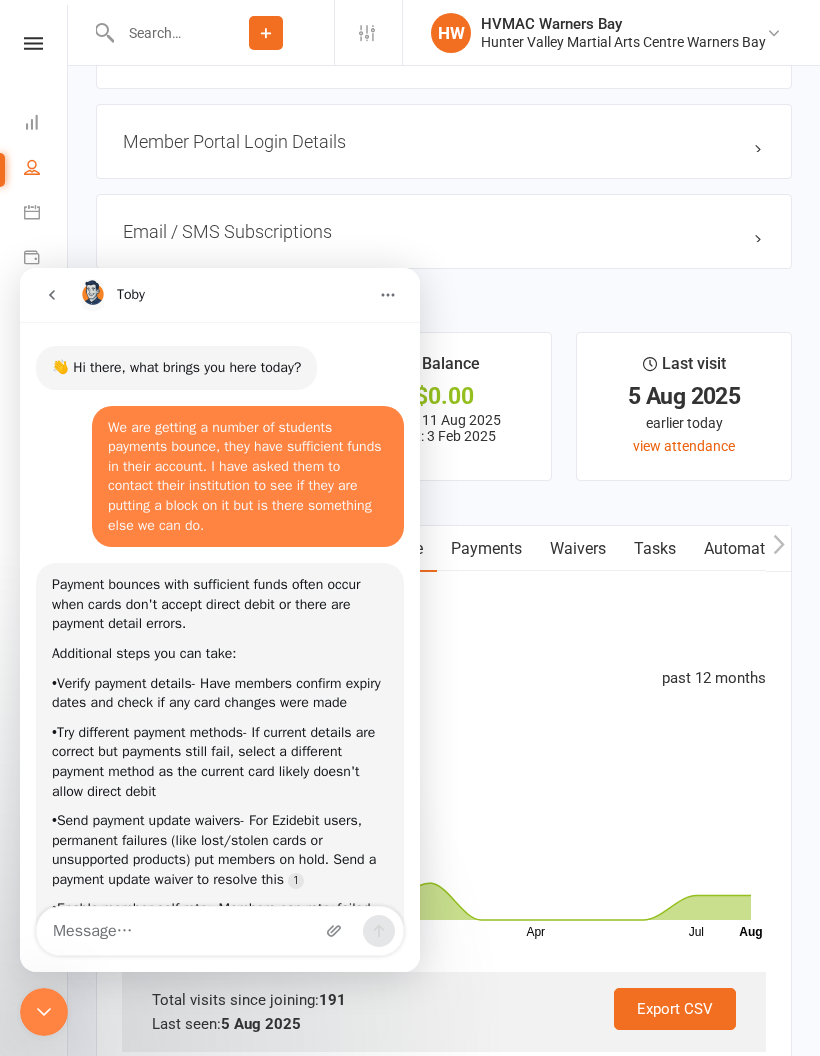 scroll, scrollTop: 2568, scrollLeft: 0, axis: vertical 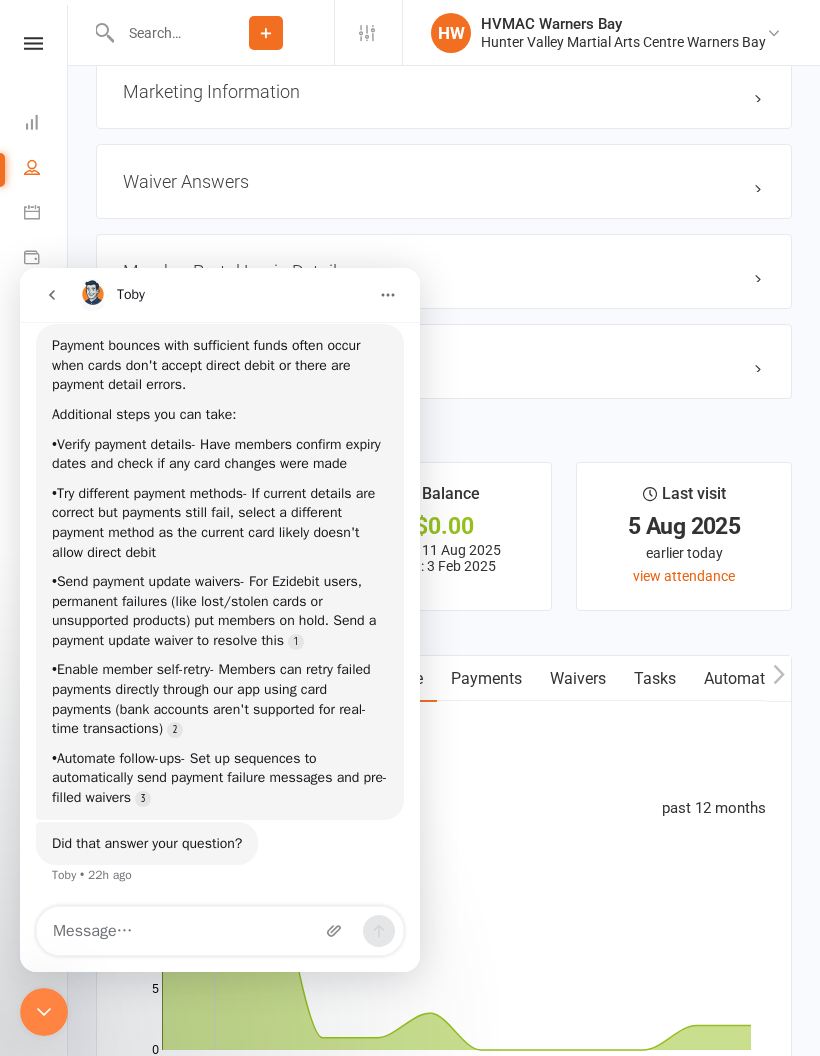 click at bounding box center [52, 295] 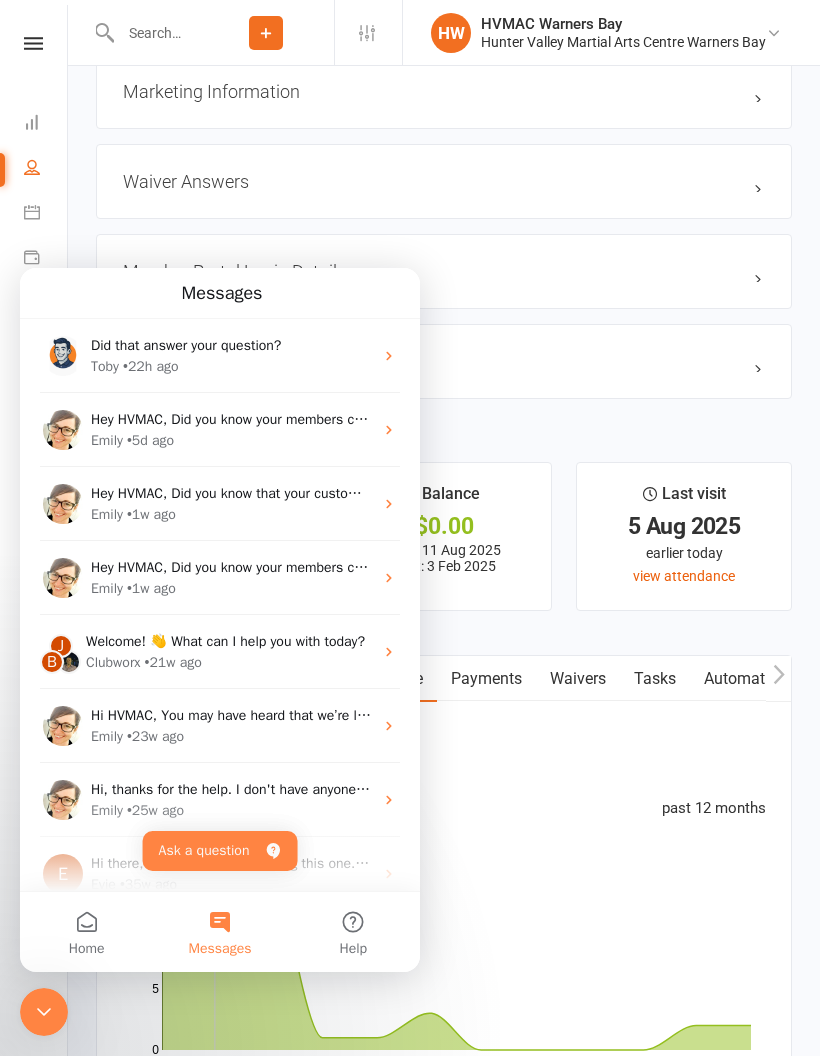 click 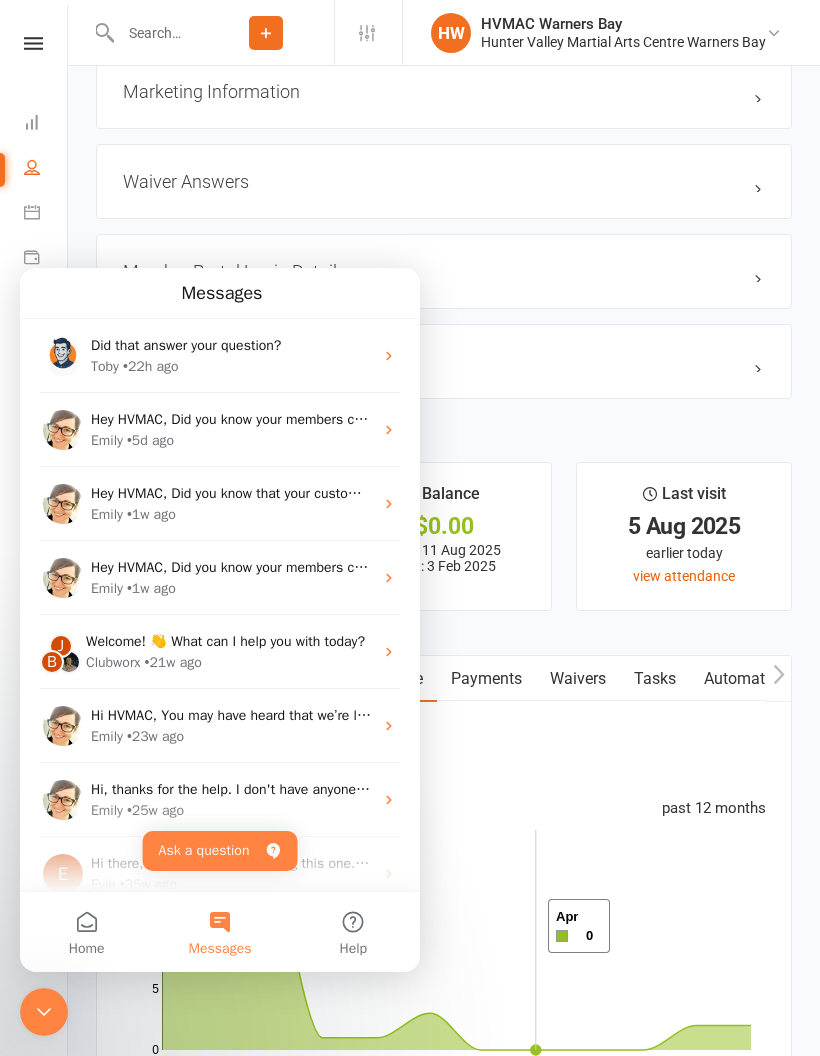 click at bounding box center (44, 1012) 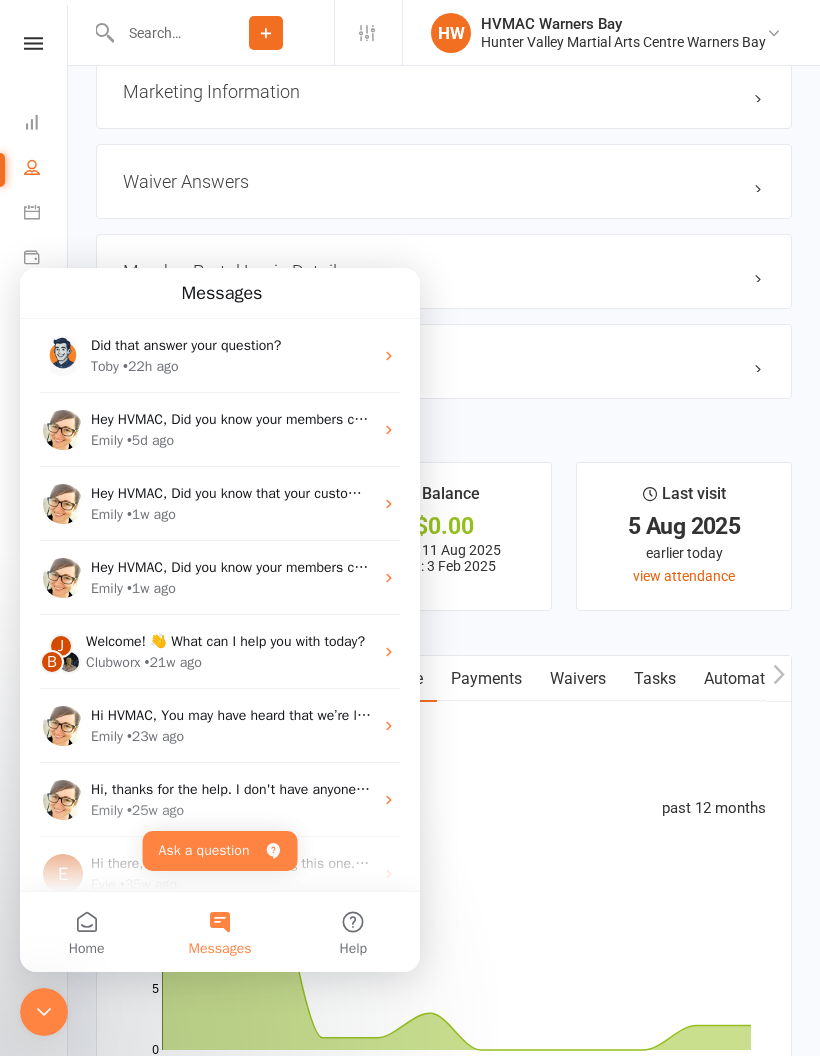 click 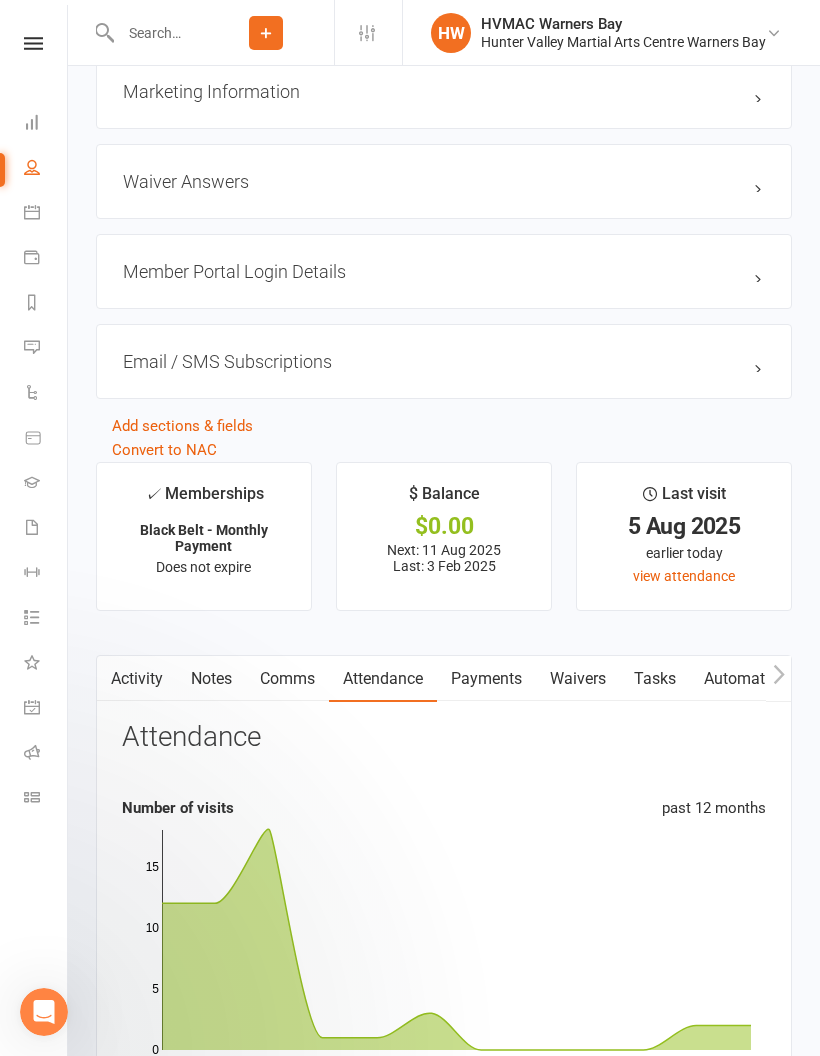 scroll, scrollTop: 2828, scrollLeft: 0, axis: vertical 